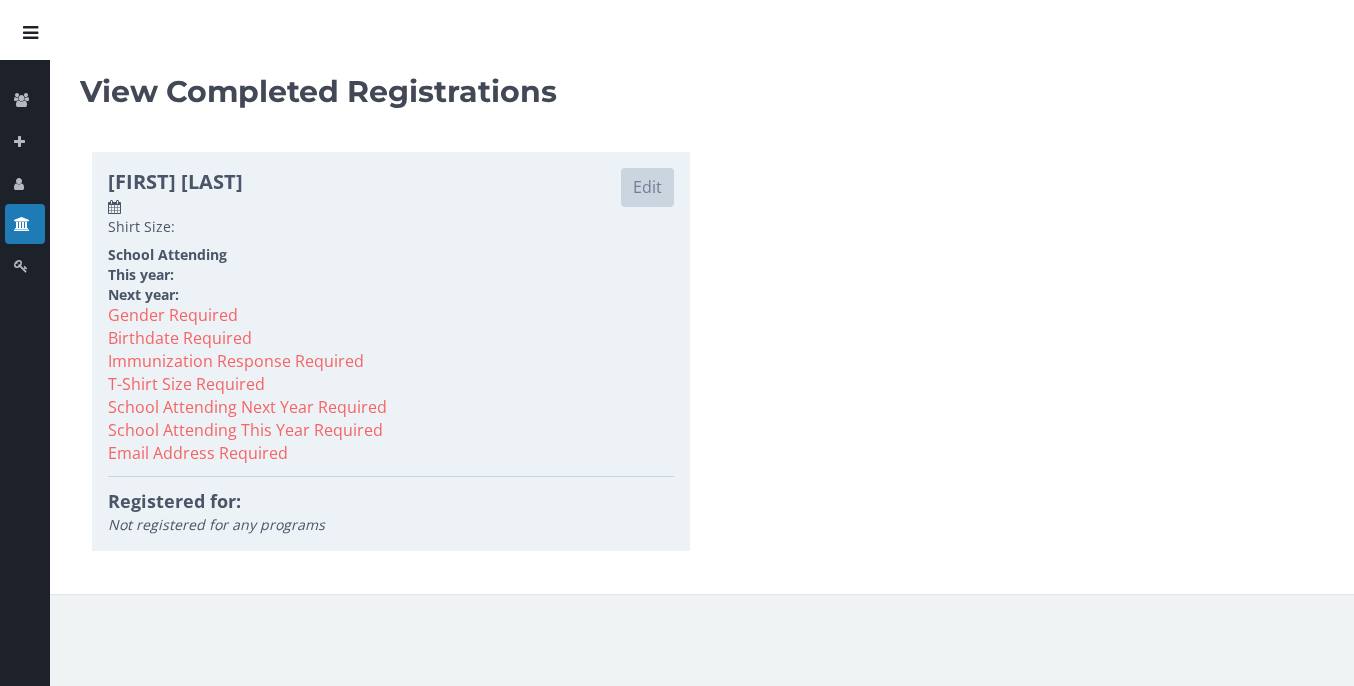 scroll, scrollTop: 20, scrollLeft: 0, axis: vertical 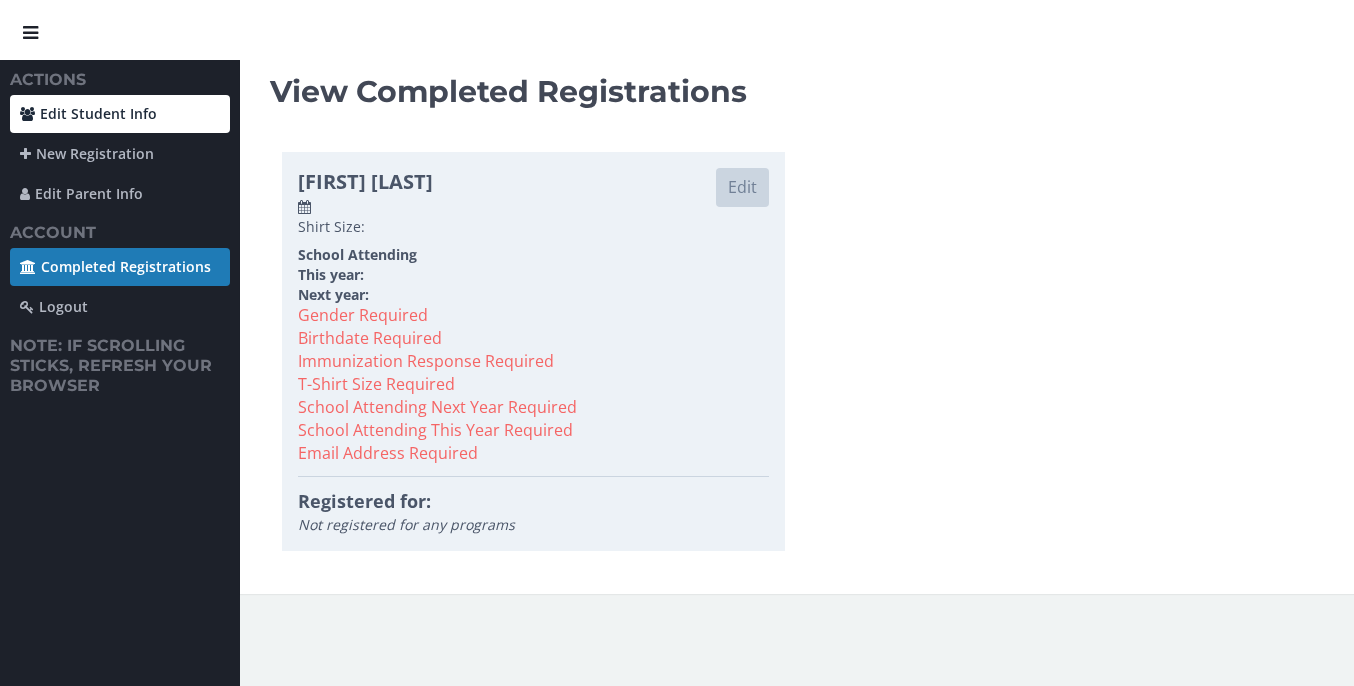 click on "Edit Student Info" at bounding box center [120, 114] 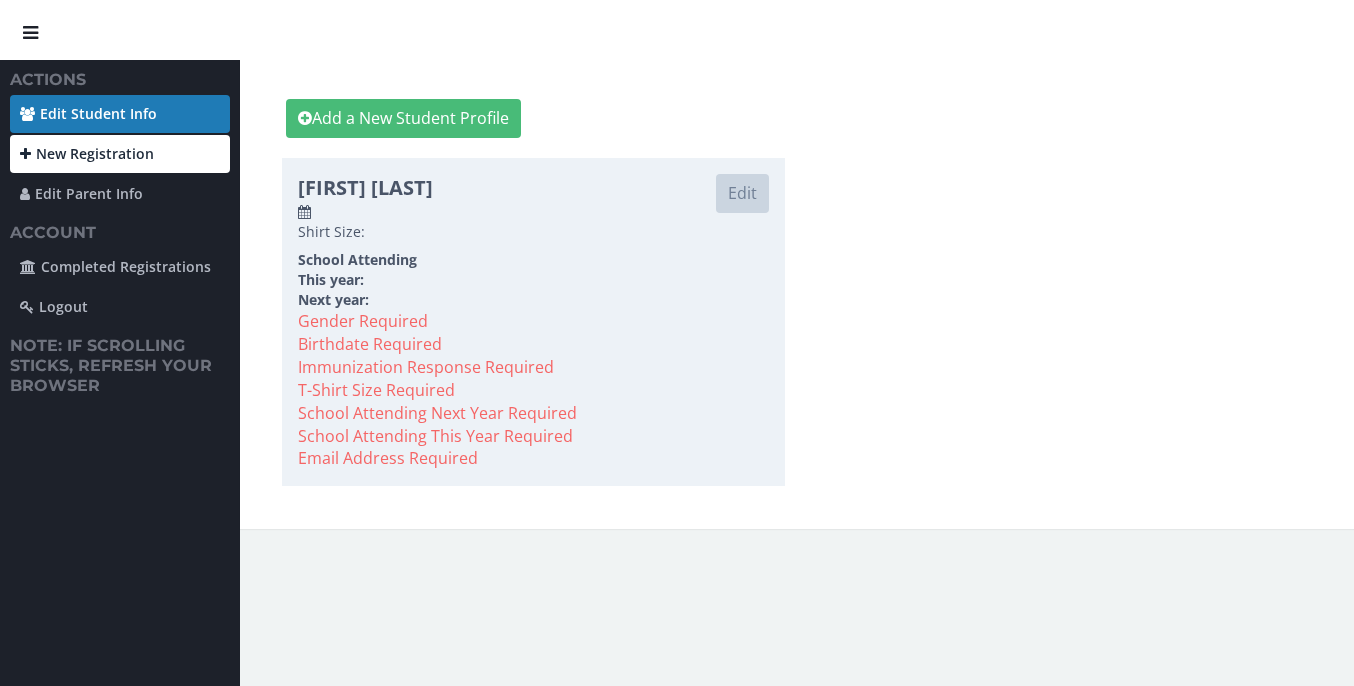 click on "New Registration" at bounding box center (120, 154) 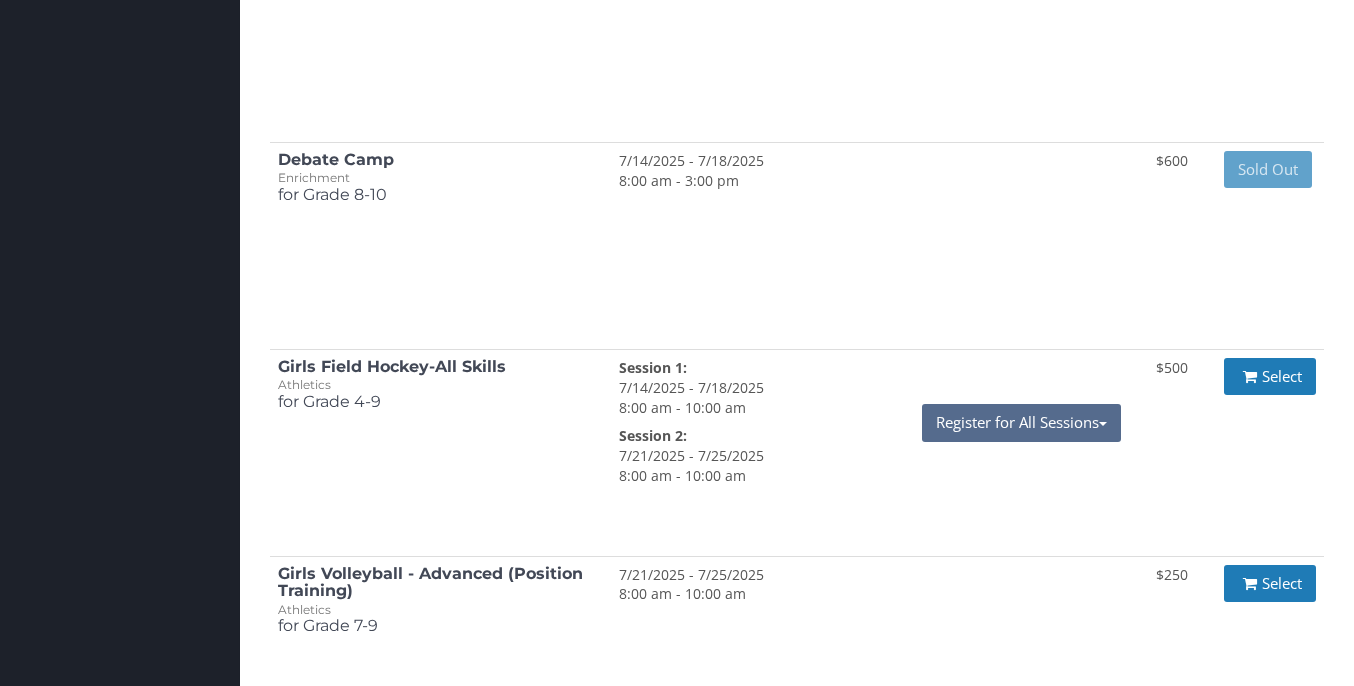 scroll, scrollTop: 2065, scrollLeft: 0, axis: vertical 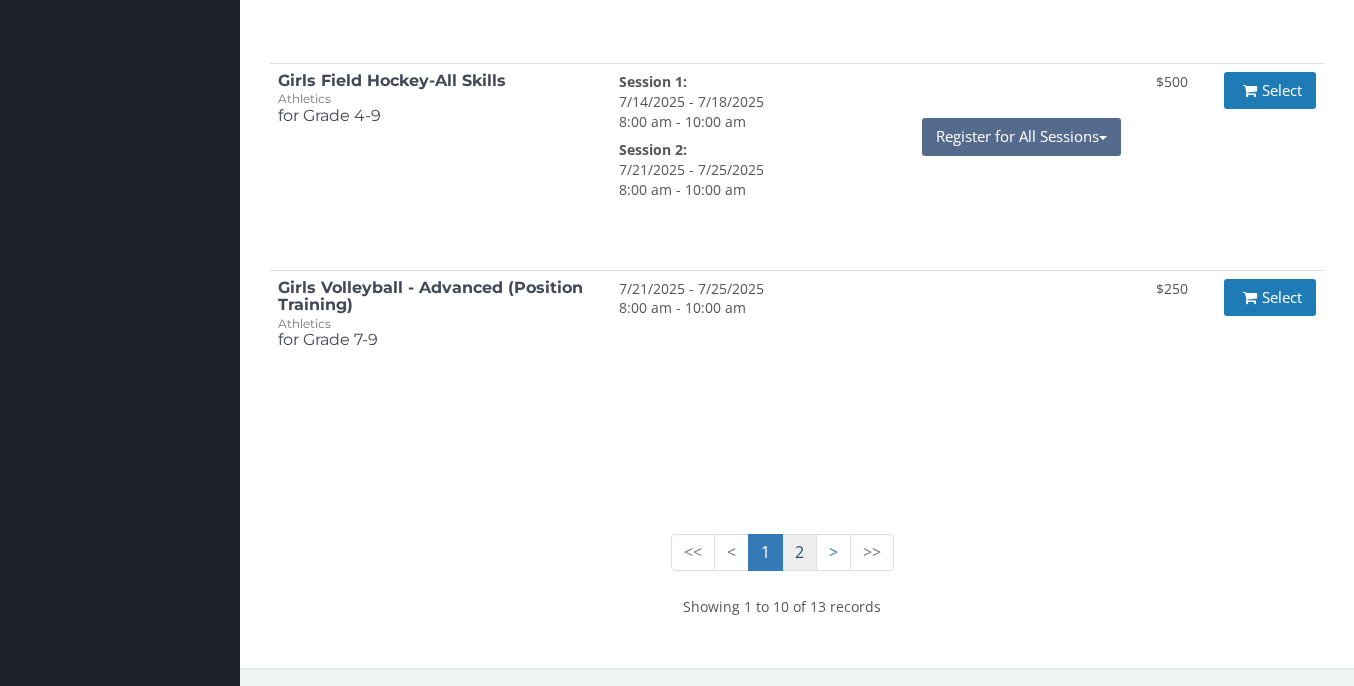 click on "2" at bounding box center (765, 552) 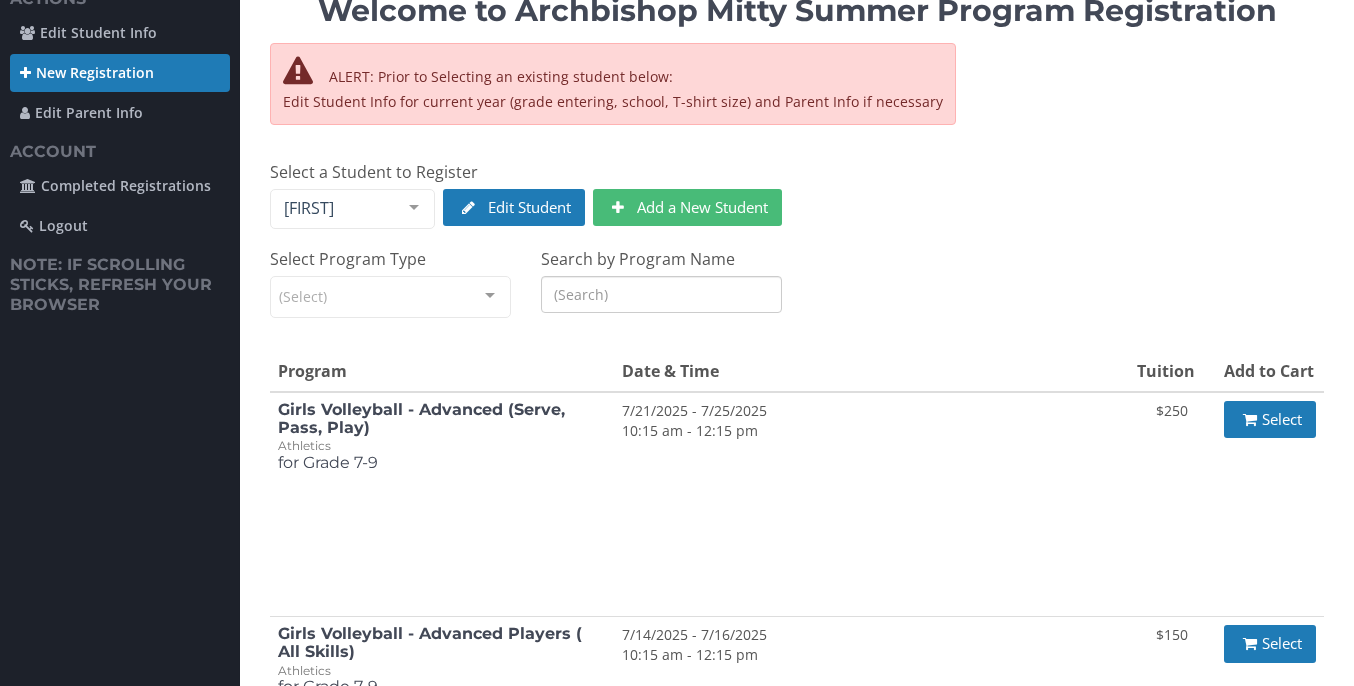scroll, scrollTop: 0, scrollLeft: 0, axis: both 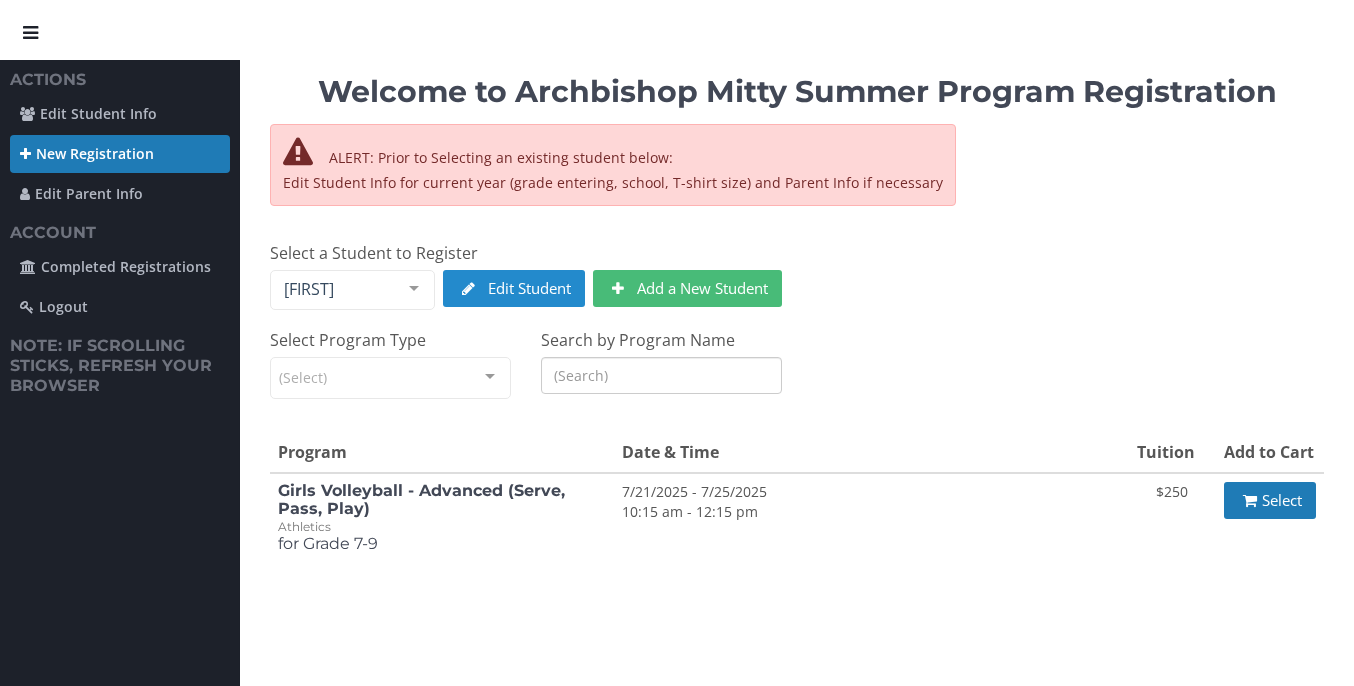click on "Edit Student" at bounding box center [514, 288] 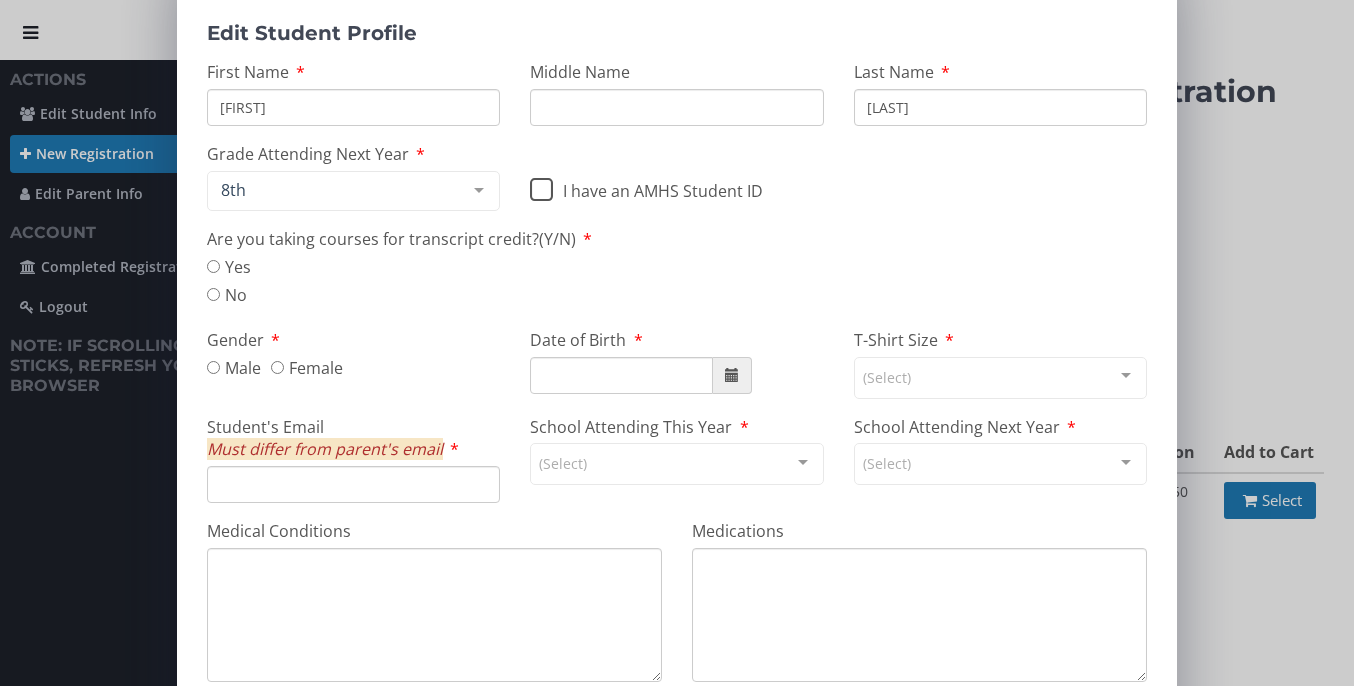 scroll, scrollTop: 62, scrollLeft: 0, axis: vertical 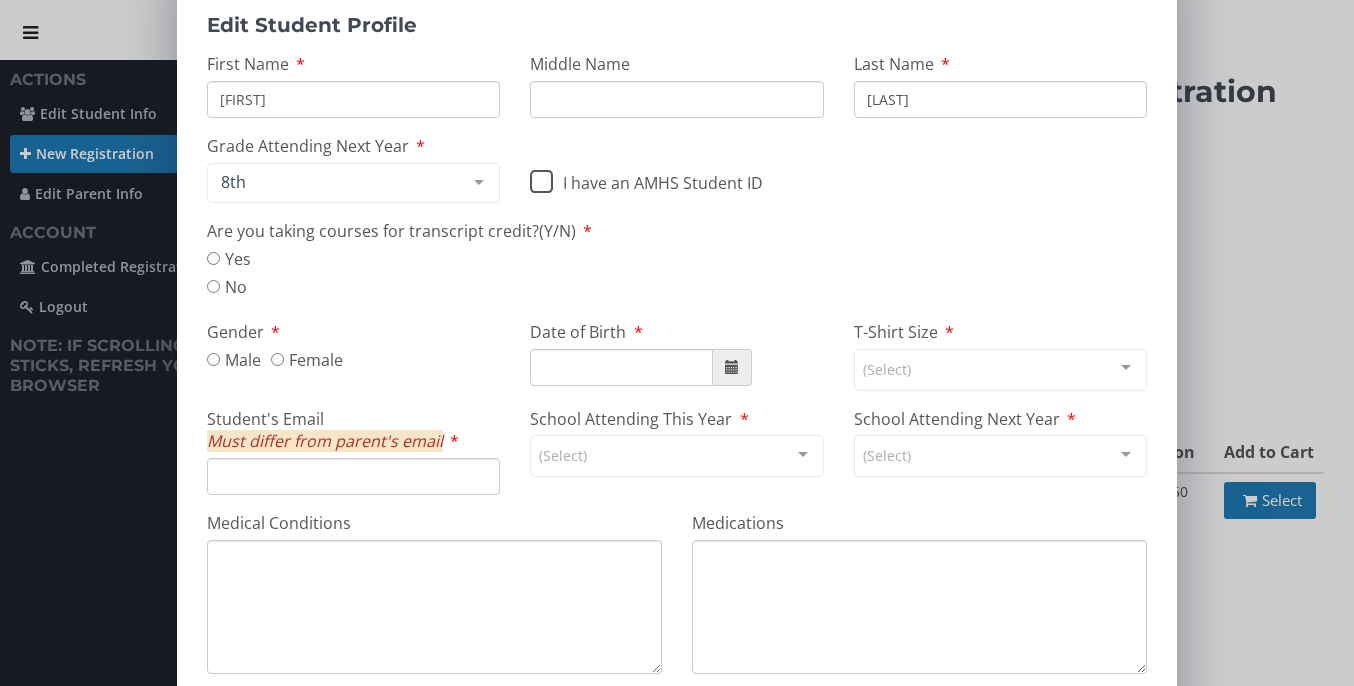 click on "Close
Next
Close
Next
Edit Student Profile               First Name     [FIRST]       Middle Name           Last Name     [LAST]               Grade Attending Next Year                8th         1st   2nd   3rd   4th   5th   6th   7th   8th   9th   10th   11th   12th       List is empty.               I have an AMHS Student ID       Are you taking courses for transcript credit?(Y/N)     Yes No               Gender     Male Female       Date of Birth           T-Shirt Size
(Select)
Youth S   Youth M   Youth L   Adult S   Adult M   Adult L   Adult XL   Adult 2XL   Adult 3XL       List is empty.                 Student's Email  Must differ from parent's email           School Attending This Year
(Select)
Archbishop Mitty High School   Adrian Wilcox High School   Almaden Country School" at bounding box center [677, 479] 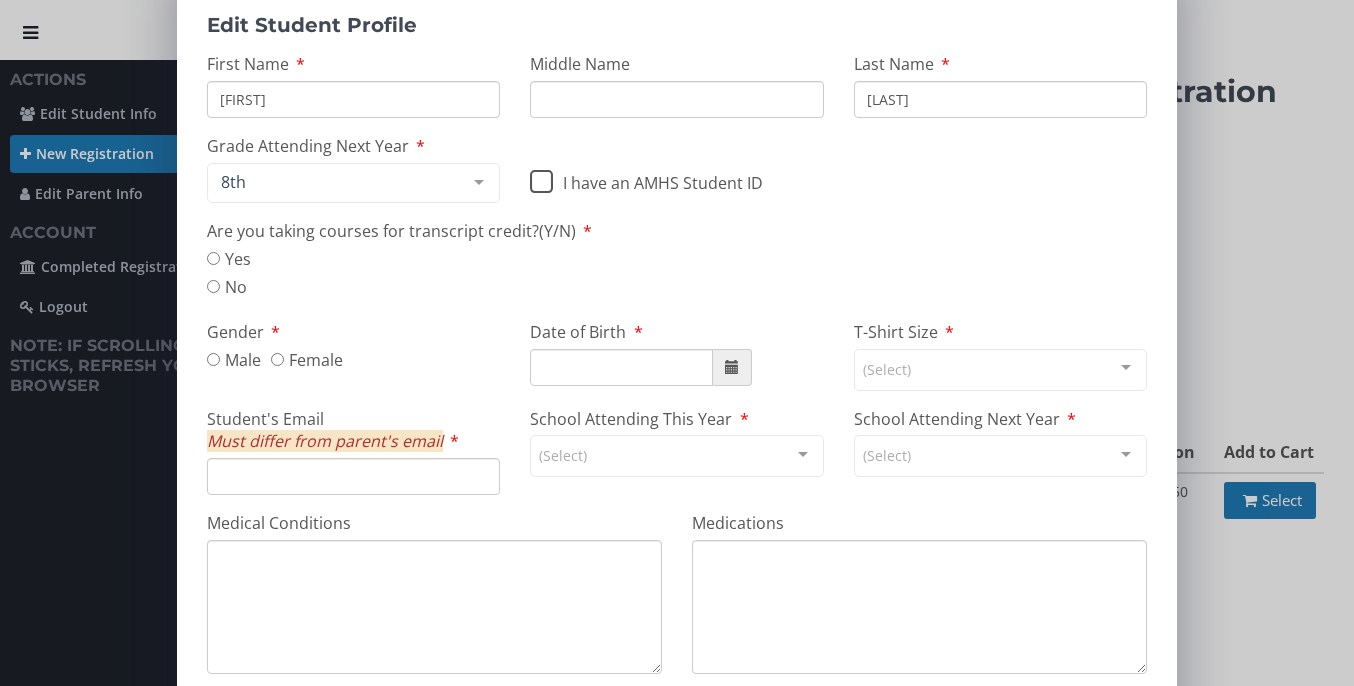 scroll, scrollTop: 0, scrollLeft: 0, axis: both 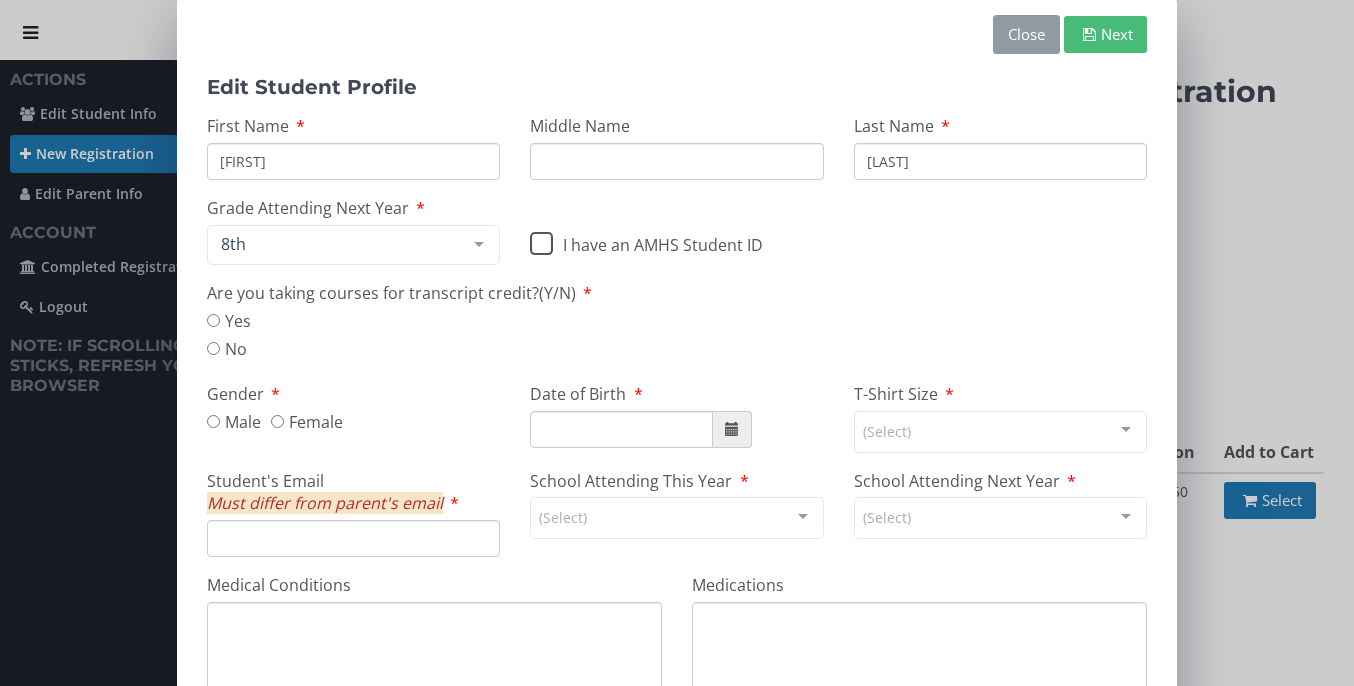 click on "Close" at bounding box center [1026, 34] 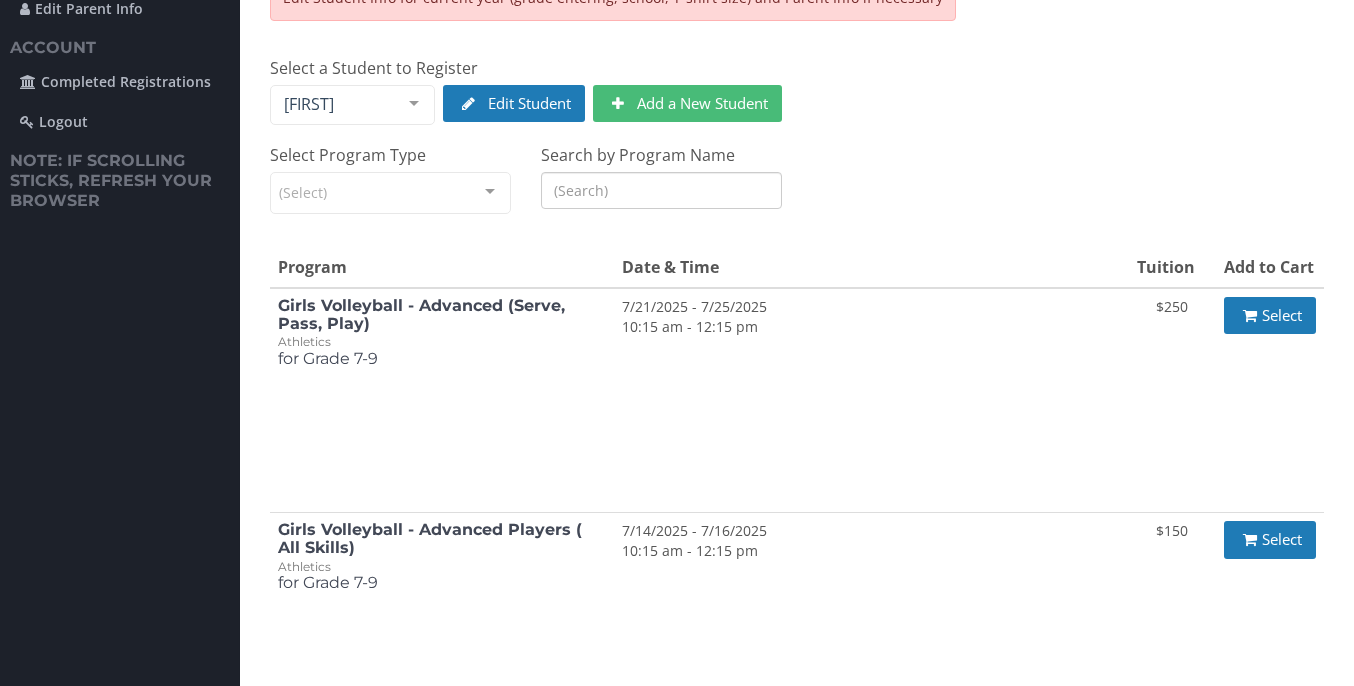 scroll, scrollTop: 188, scrollLeft: 0, axis: vertical 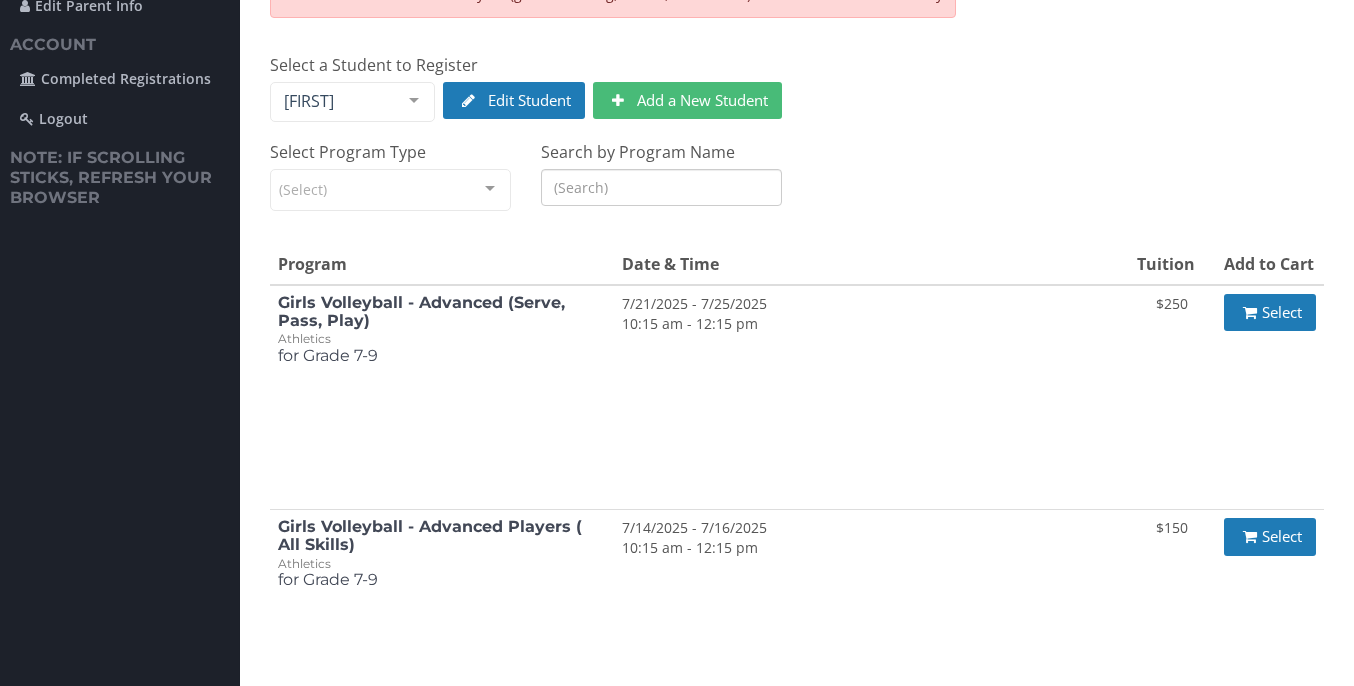 click at bounding box center (490, 189) 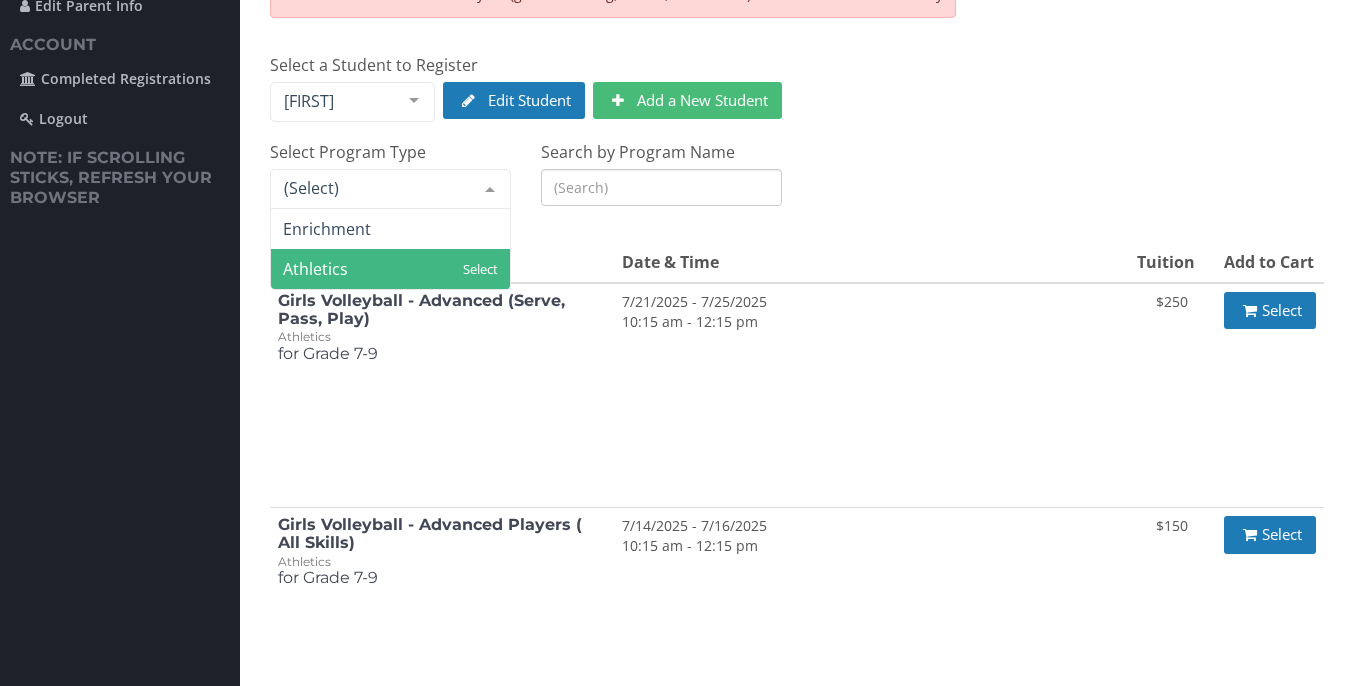 click on "Athletics" at bounding box center [390, 269] 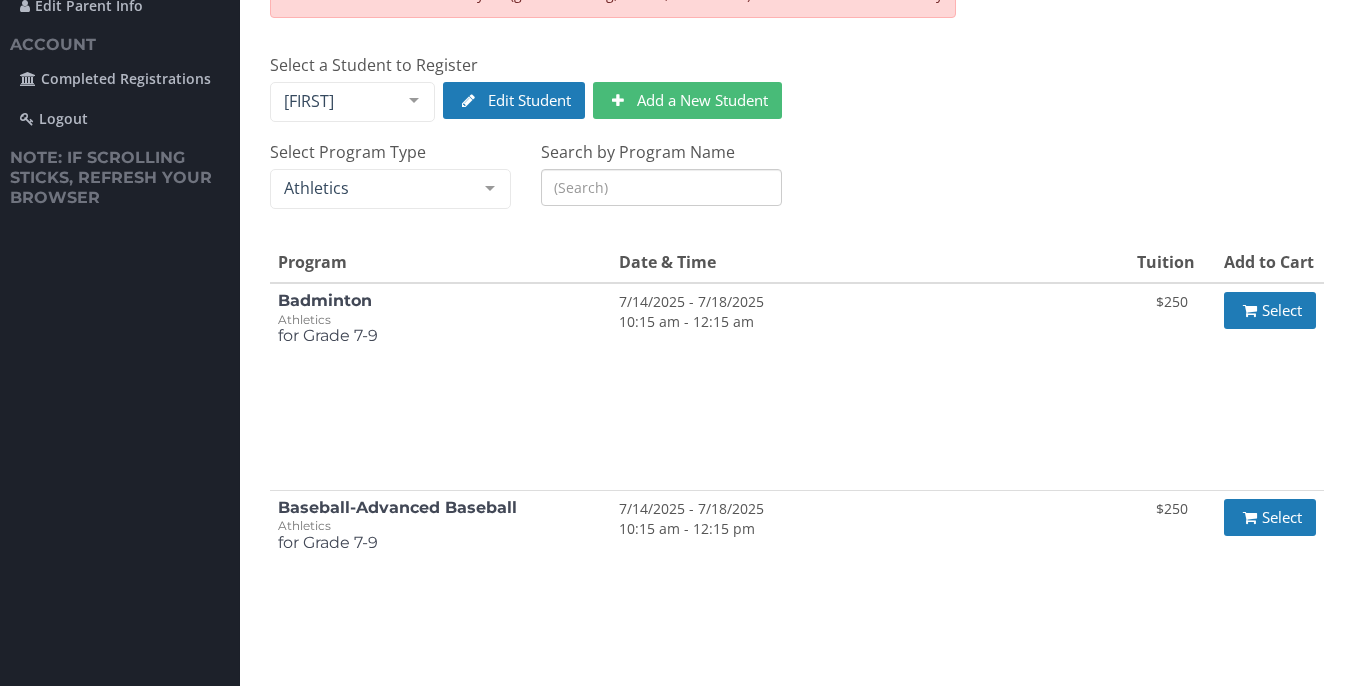 click on "Search by Program Name" at bounding box center [661, 187] 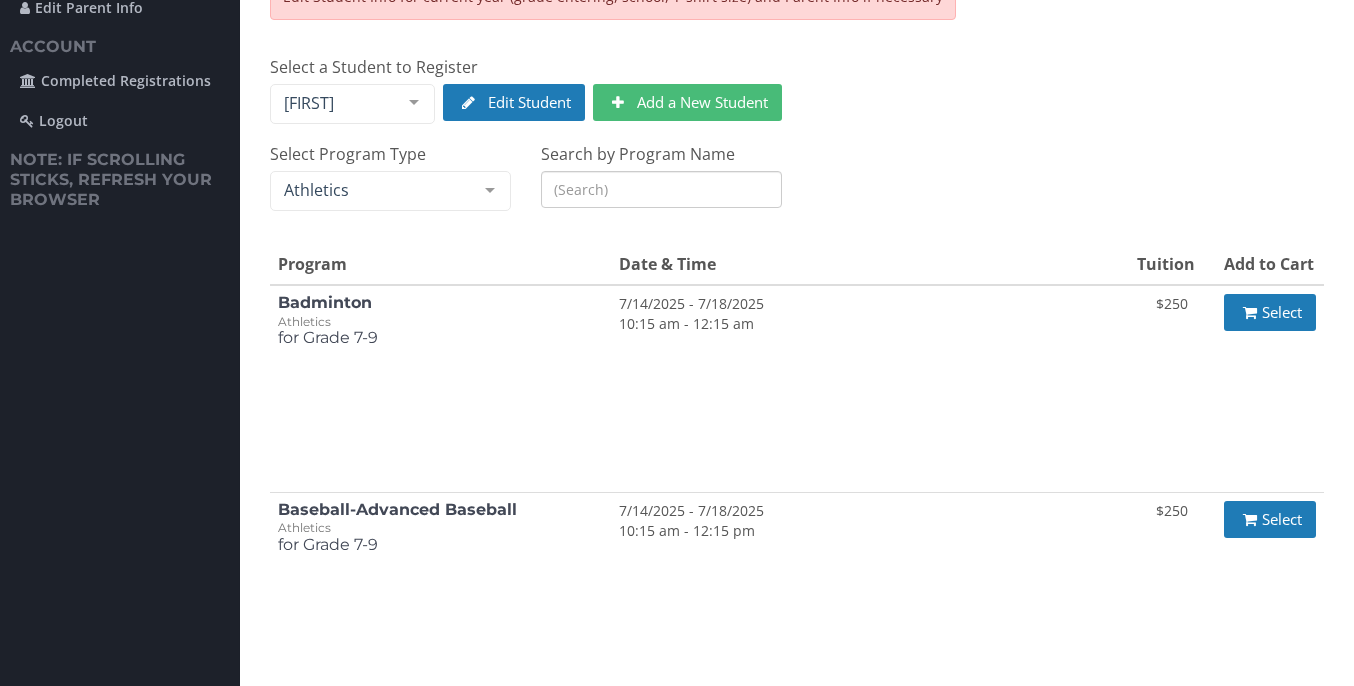 scroll, scrollTop: 192, scrollLeft: 0, axis: vertical 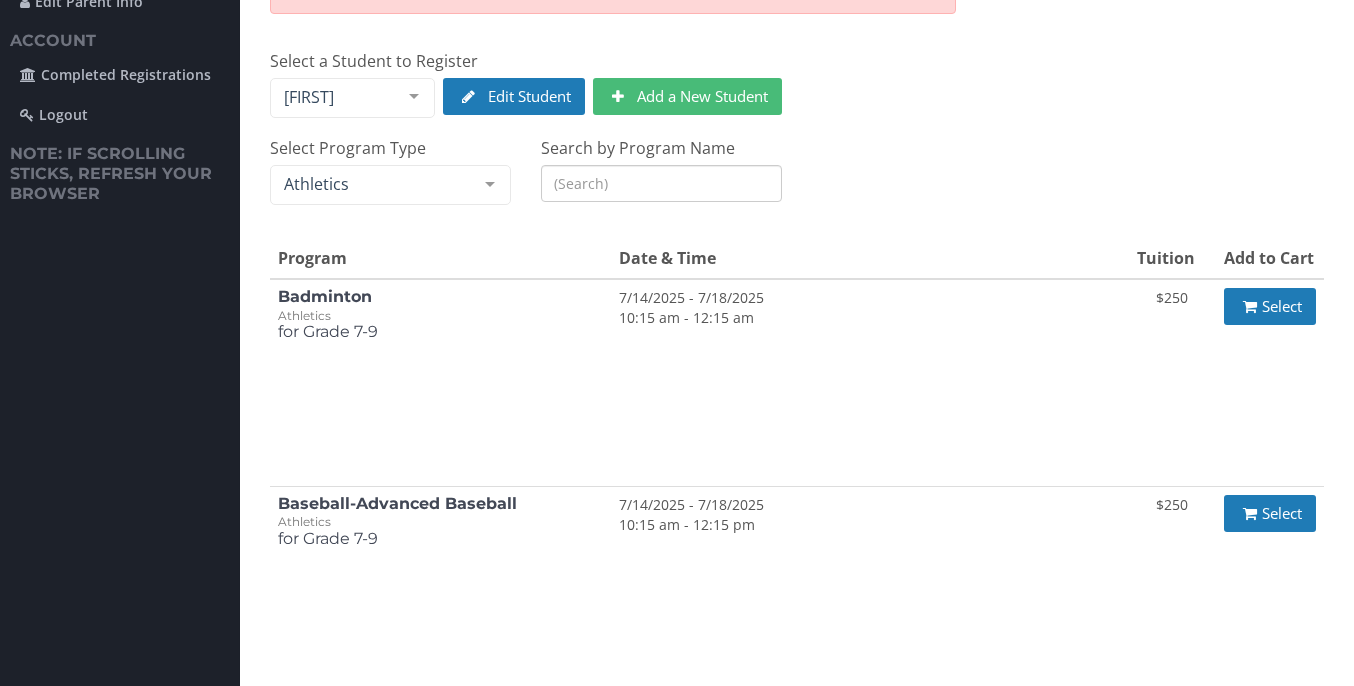 click on "Welcome to Archbishop Mitty Summer Program Registration         ALERT:  Prior to Selecting an existing student below: Edit Student Info for current year (grade entering, school, T-shirt size) and Parent Info if necessary         Select a Student to Register              [FIRST]         [FIRST]     No elements found. Consider changing the search query.   List is empty.     Edit Student
Add a New Student
Edit
New Student
Select Program Type                Athletics         Enrichment   Athletics       List is empty.         Search by Program Name                             Program Date & Time Tuition Add to Cart Badminton Athletics for Grade 7-9   7/14/2025 - 7/18/2025   10:15 am - 12:15 am     $250   Select
Baseball-Advanced Baseball Athletics for Grade 7-9   7/14/2025 - 7/18/2025   10:15 am - 12:15 pm     $250   Select
Baseball-Advanced Hitting Athletics for Grade 7-9   7/14/2025 - 7/18/2025   8:00 am - 10:00 am     $250   Select
Athletics         $250" at bounding box center [797, 1076] 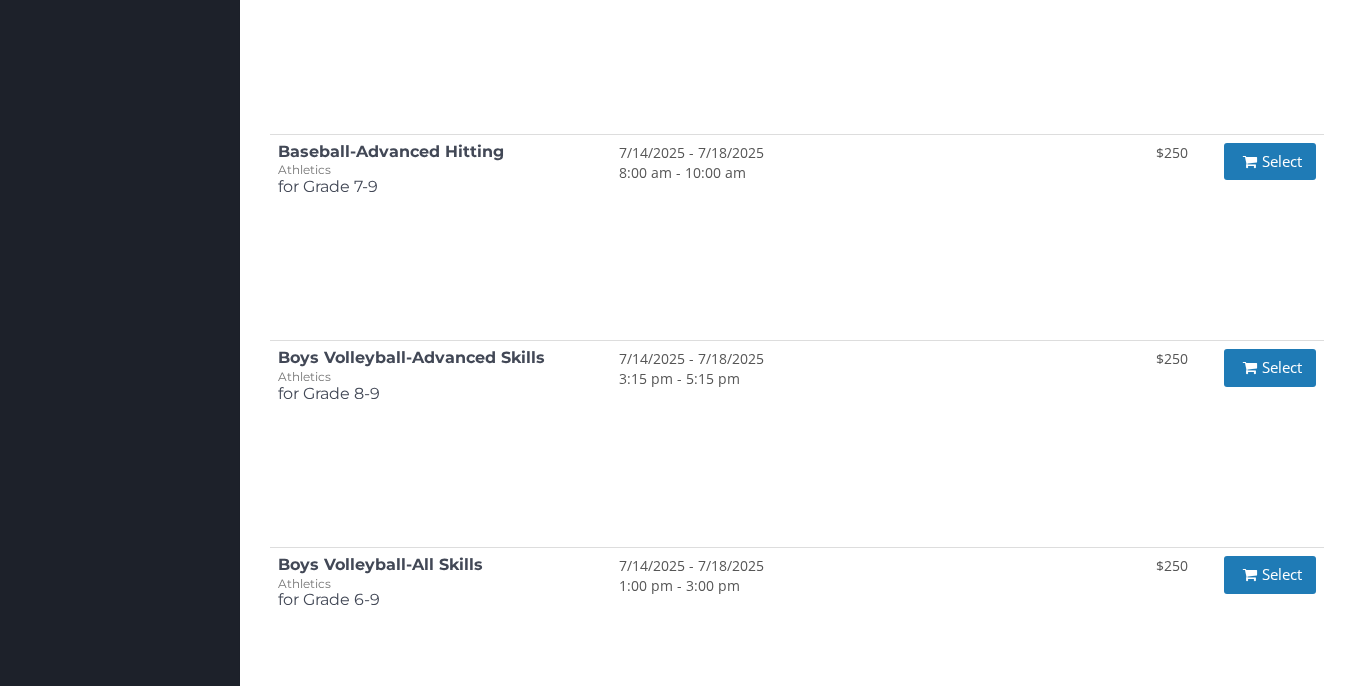 scroll, scrollTop: 0, scrollLeft: 0, axis: both 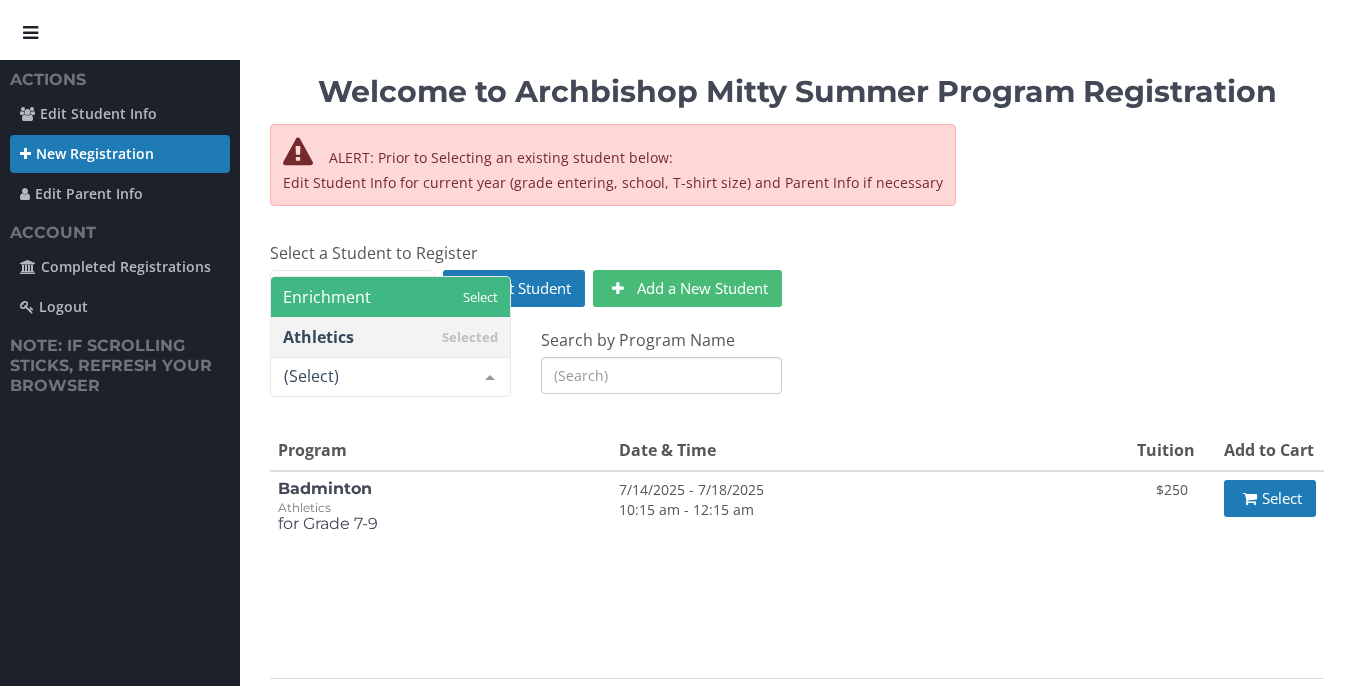 click on "Enrichment" at bounding box center (390, 297) 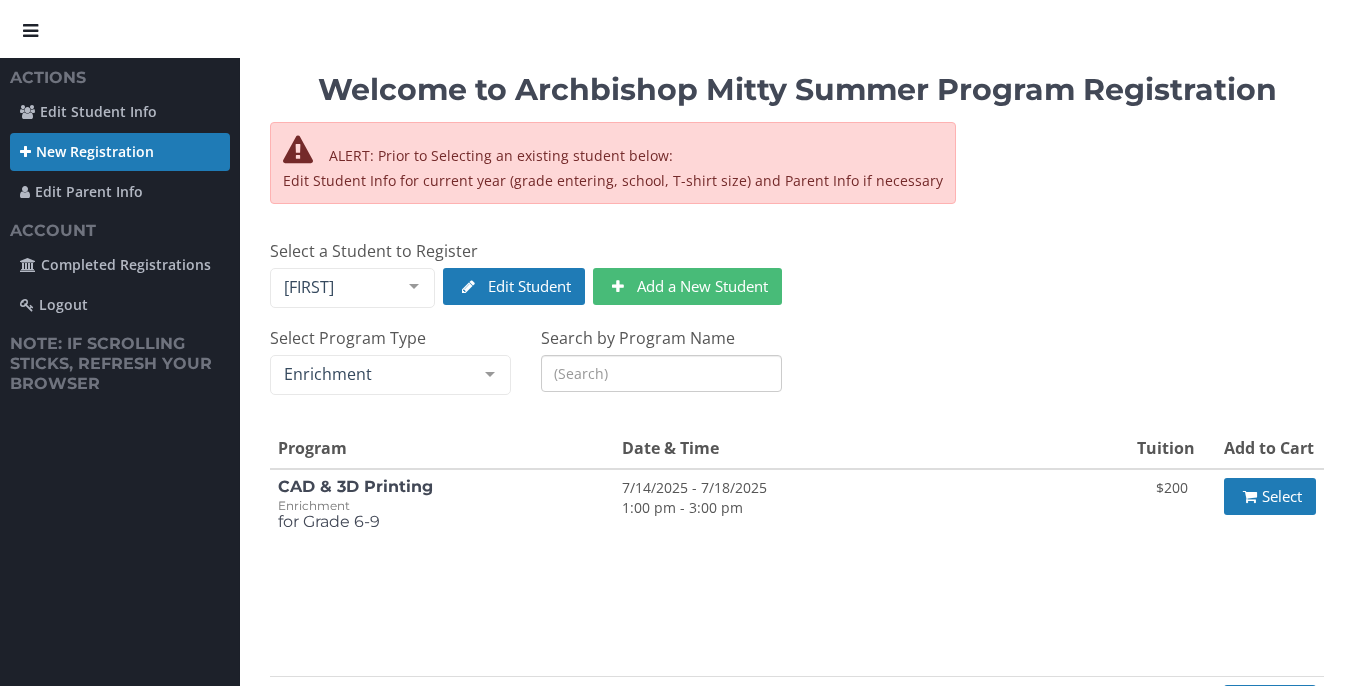 scroll, scrollTop: 0, scrollLeft: 0, axis: both 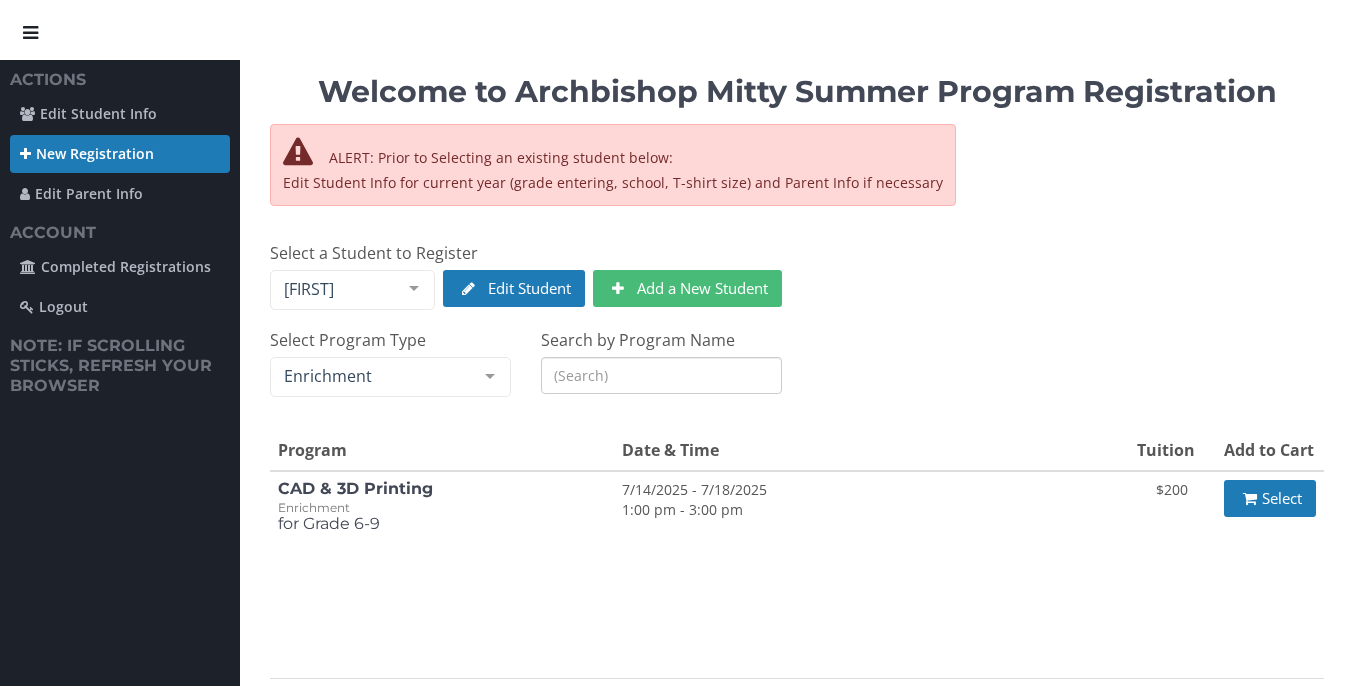 click on "Add a New Student" at bounding box center [687, 288] 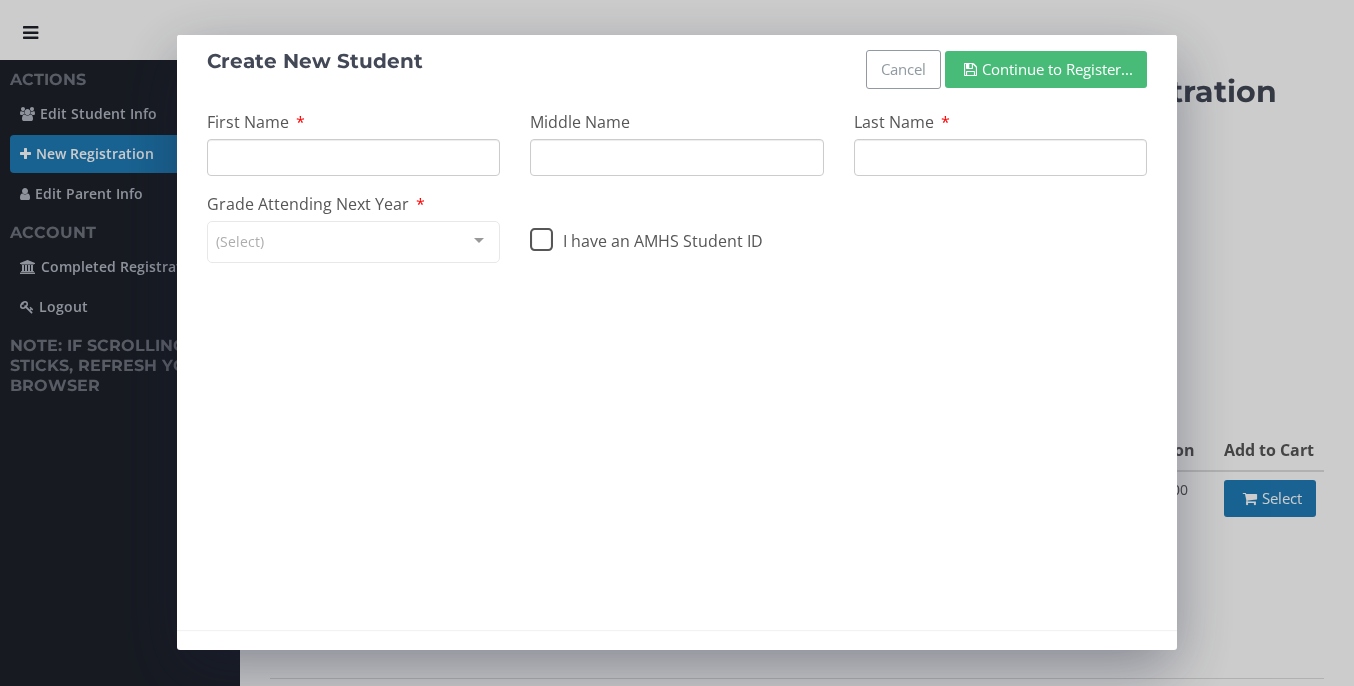 click on "First Name" at bounding box center [353, 157] 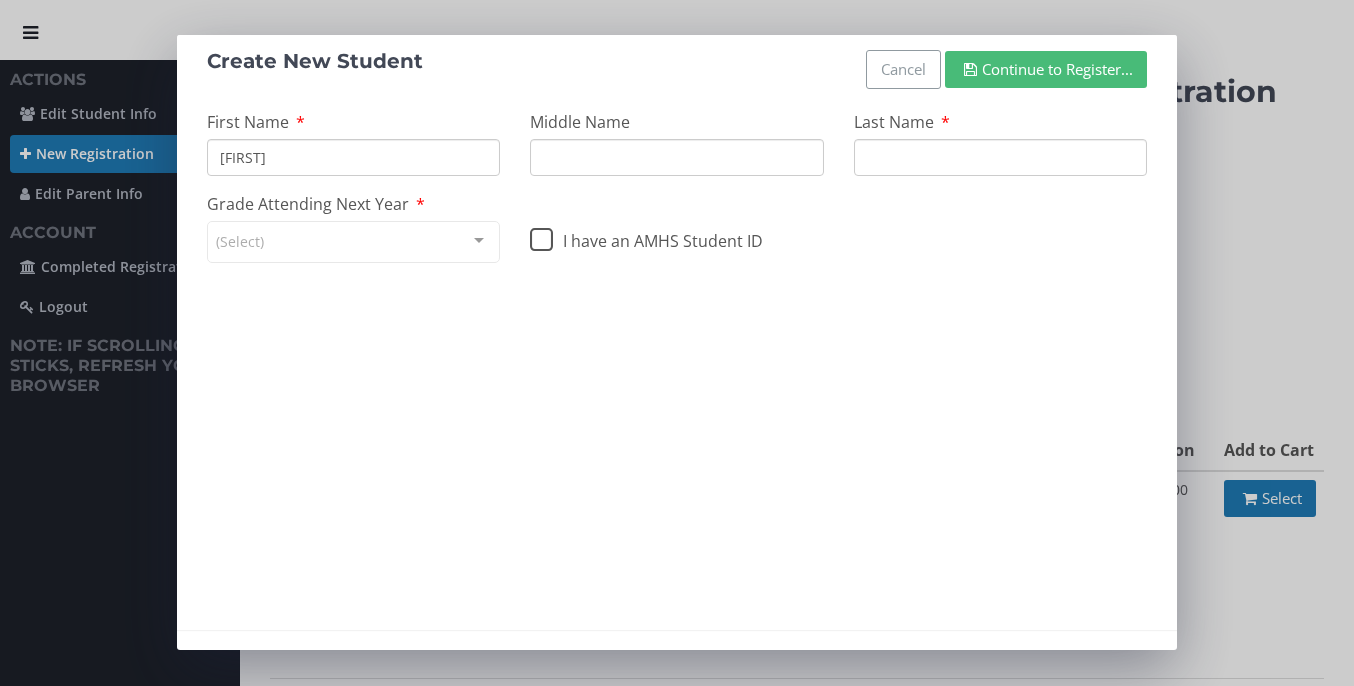 type on "[FIRST]" 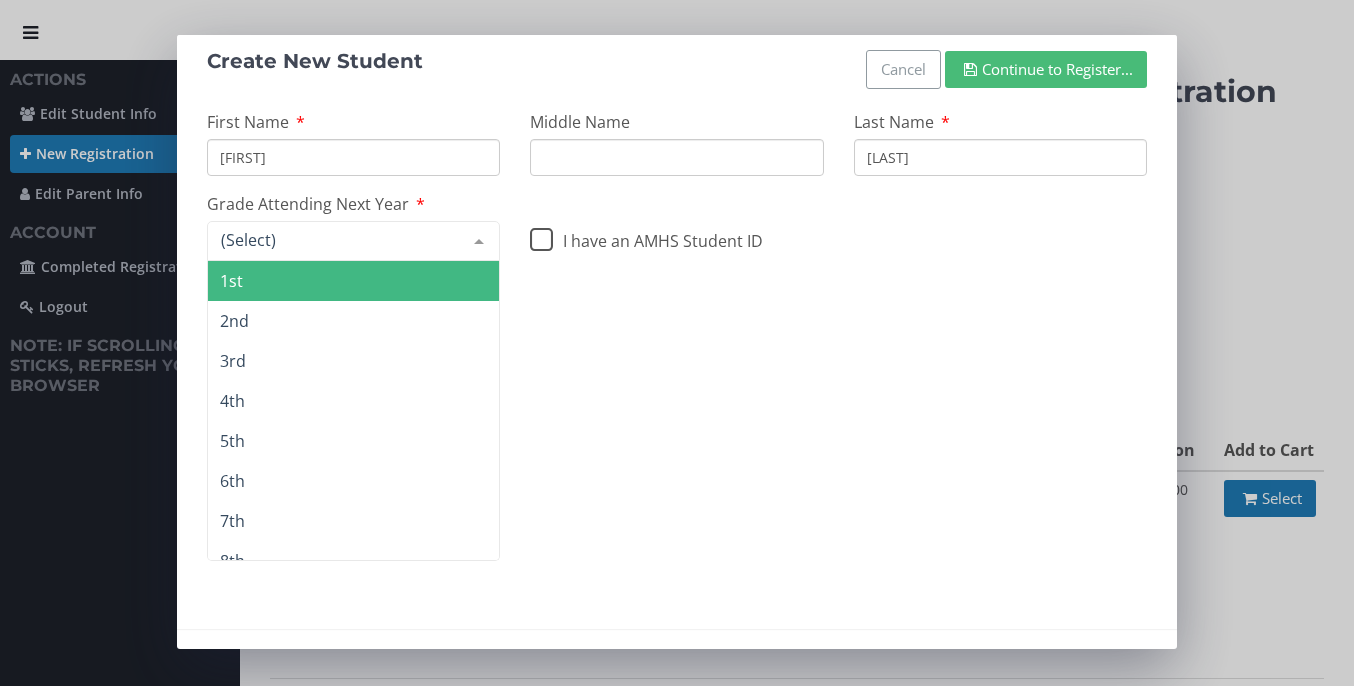 click at bounding box center (479, 241) 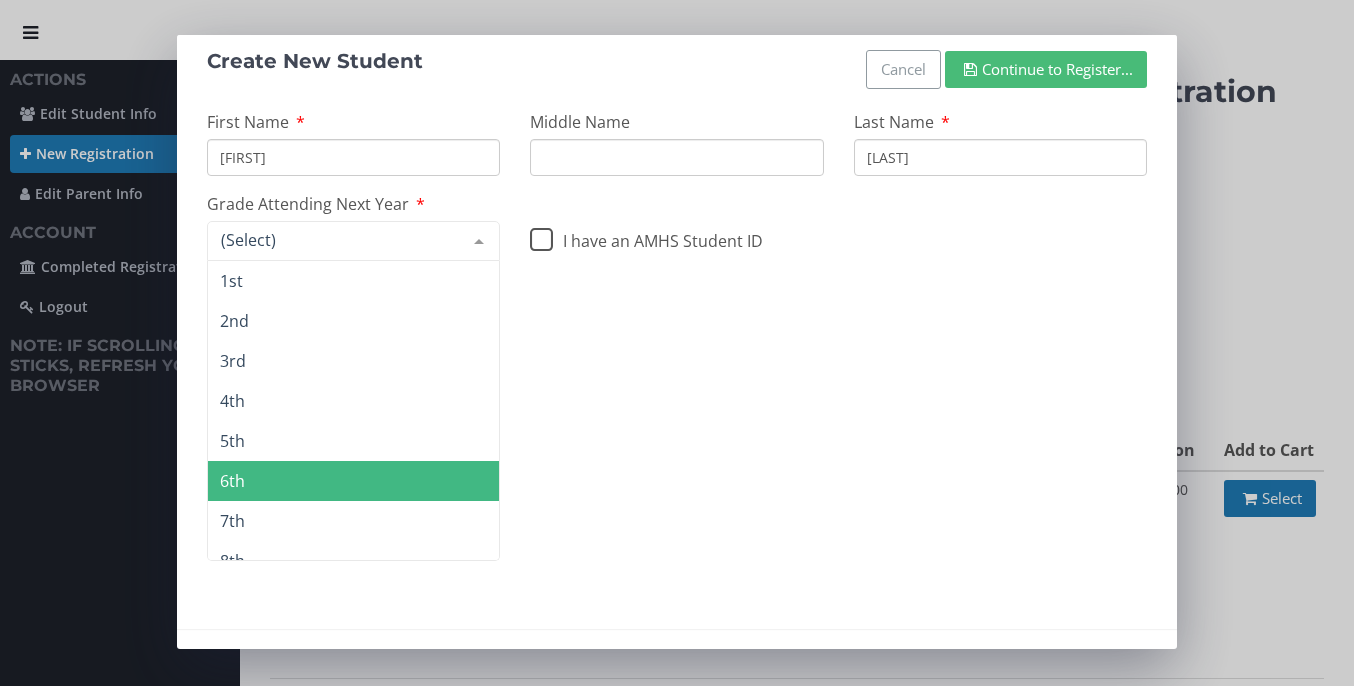 click on "6th" at bounding box center (353, 481) 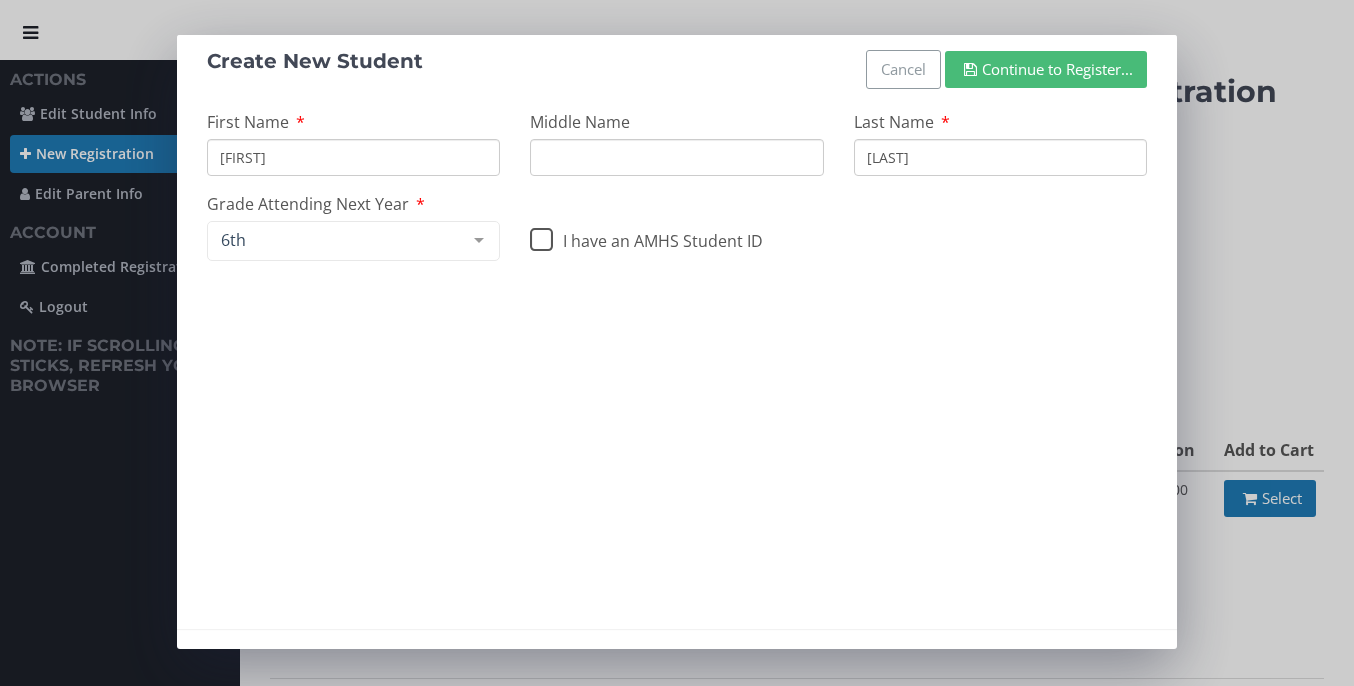 click on "Continue to Register..." at bounding box center (1046, 69) 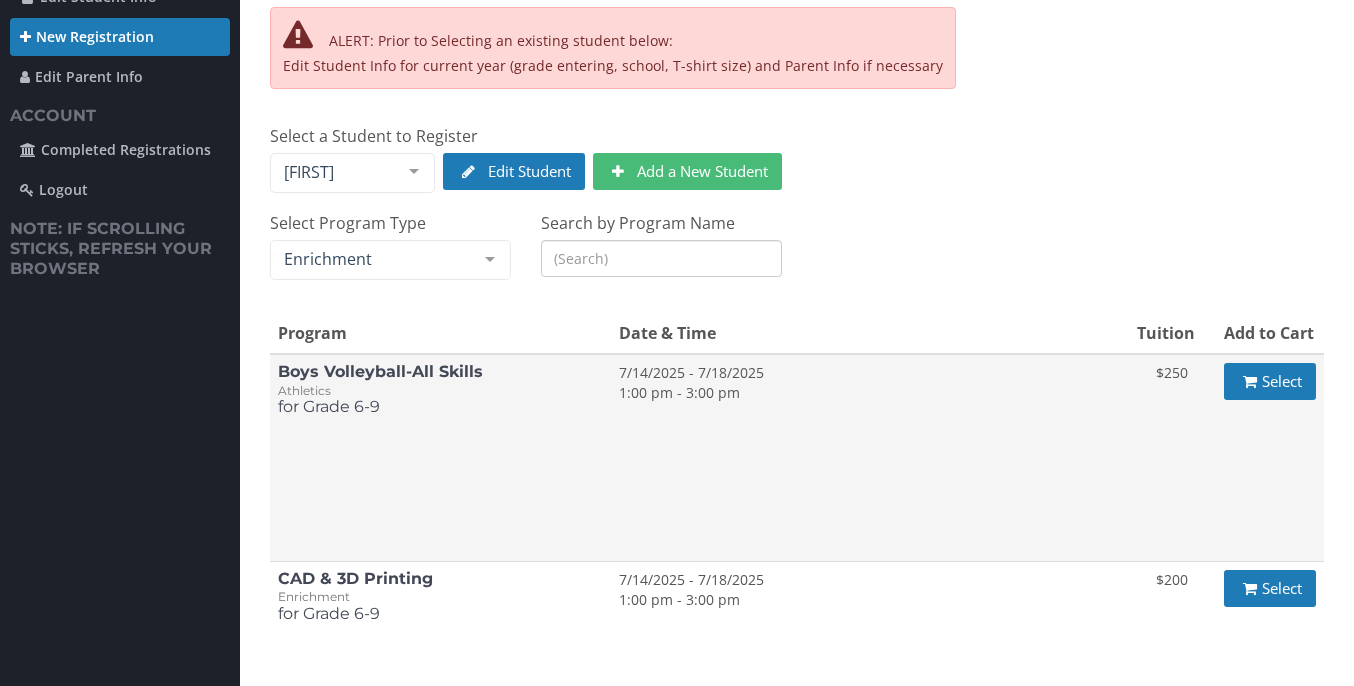 scroll, scrollTop: 119, scrollLeft: 0, axis: vertical 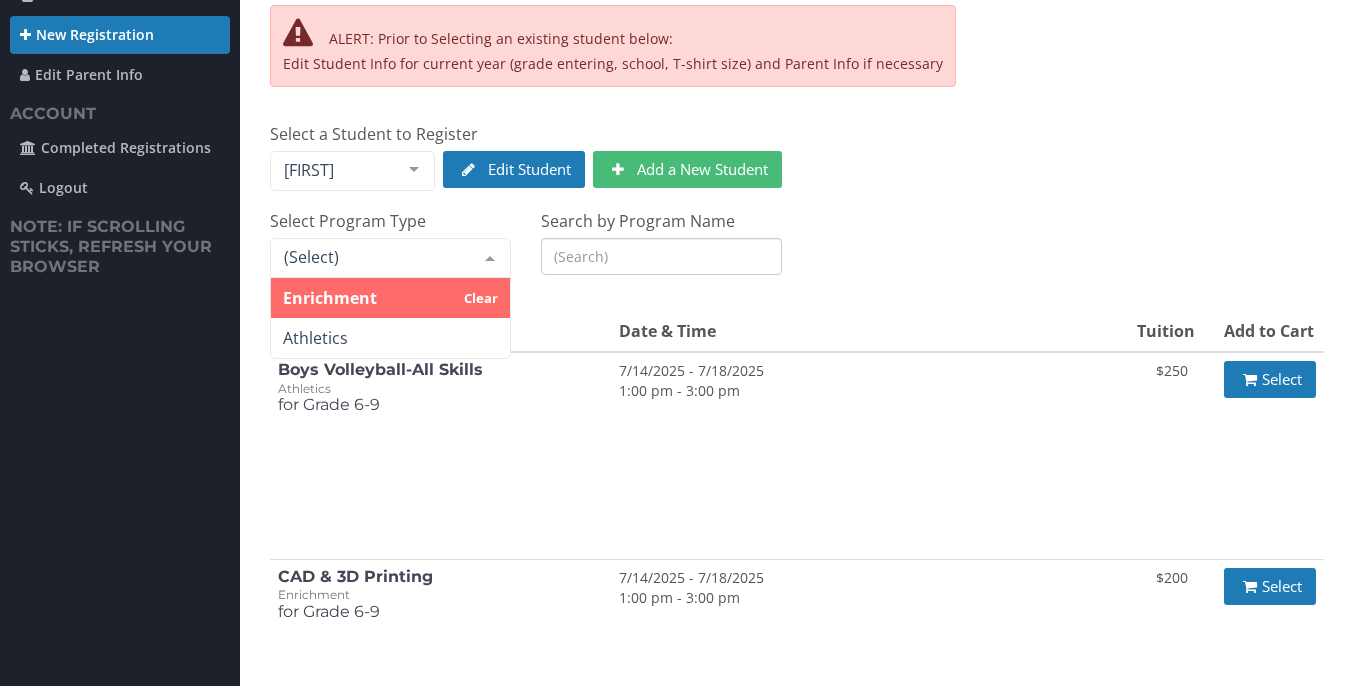 click at bounding box center (490, 258) 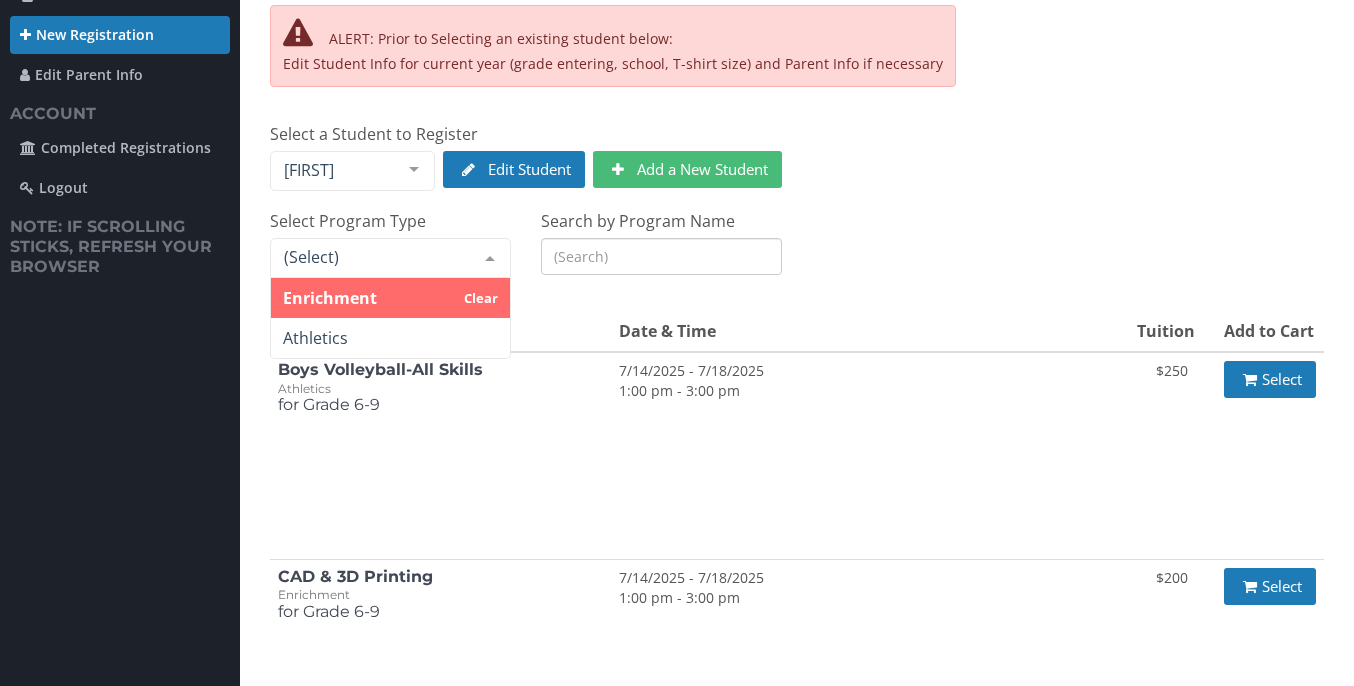 click at bounding box center [374, 257] 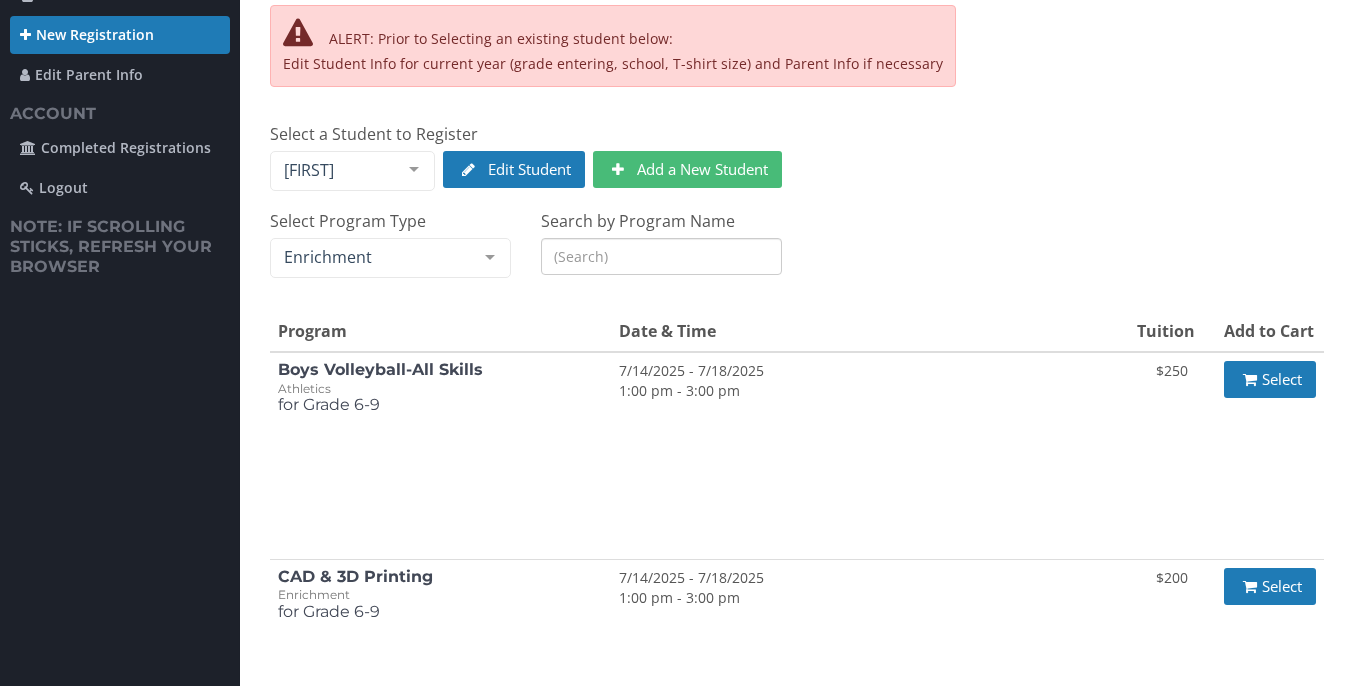 click at bounding box center [490, 258] 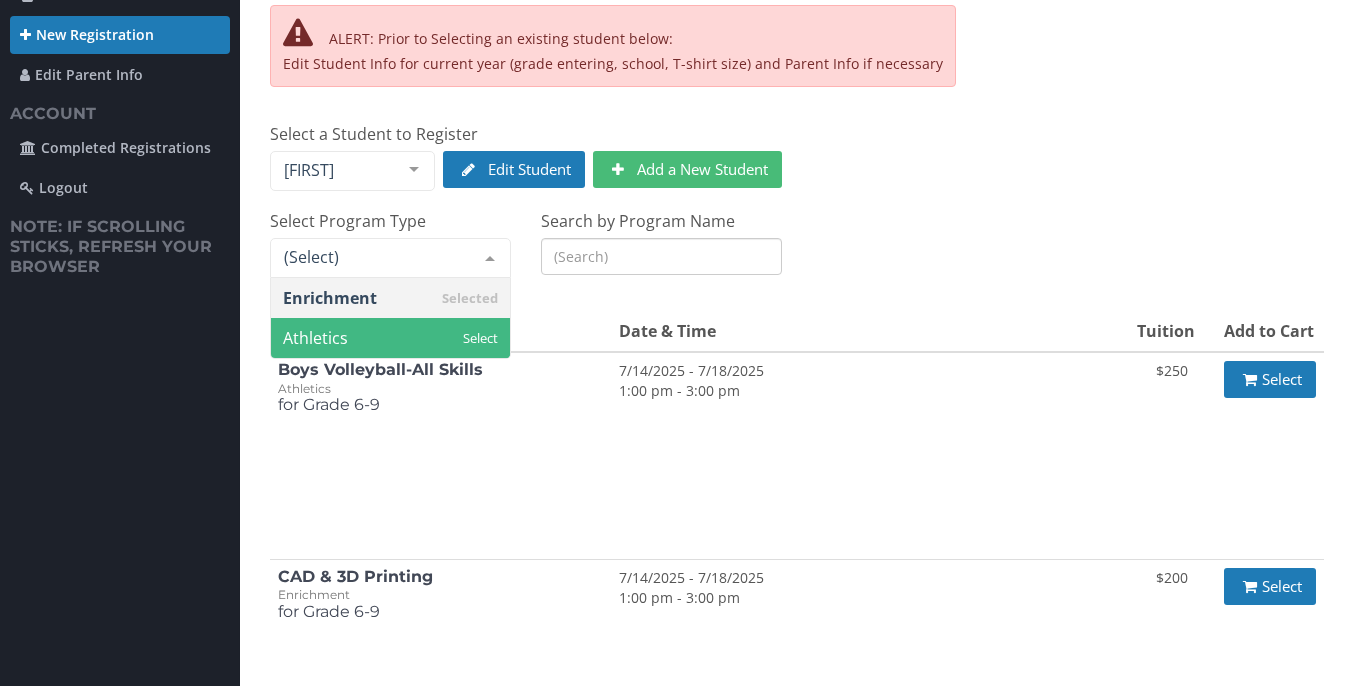 click on "Athletics" at bounding box center (390, 338) 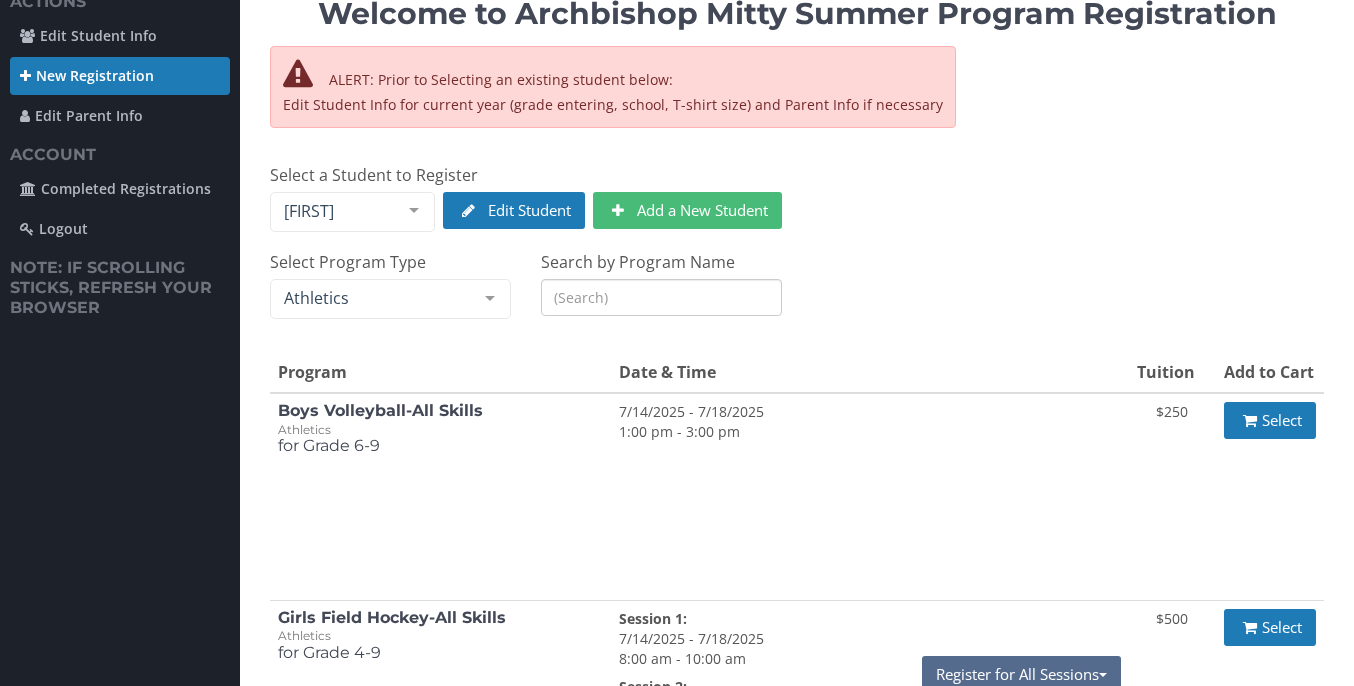 scroll, scrollTop: 65, scrollLeft: 0, axis: vertical 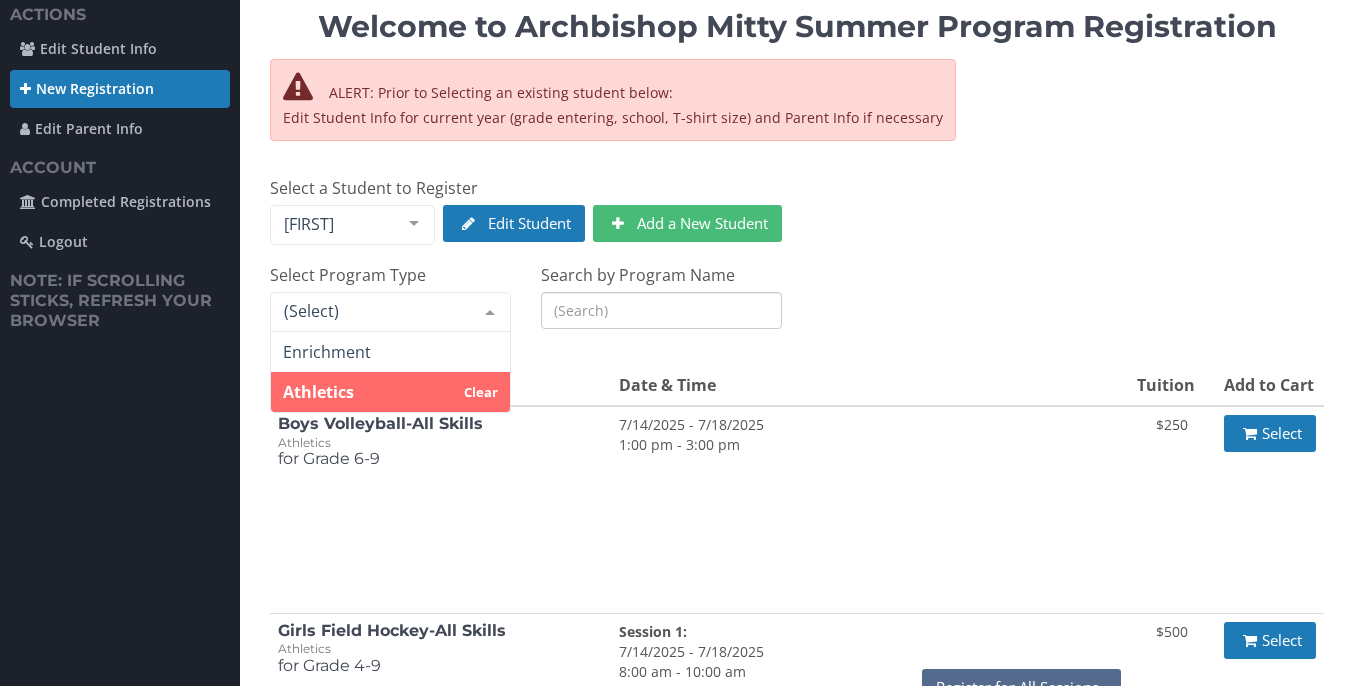 click at bounding box center (490, 312) 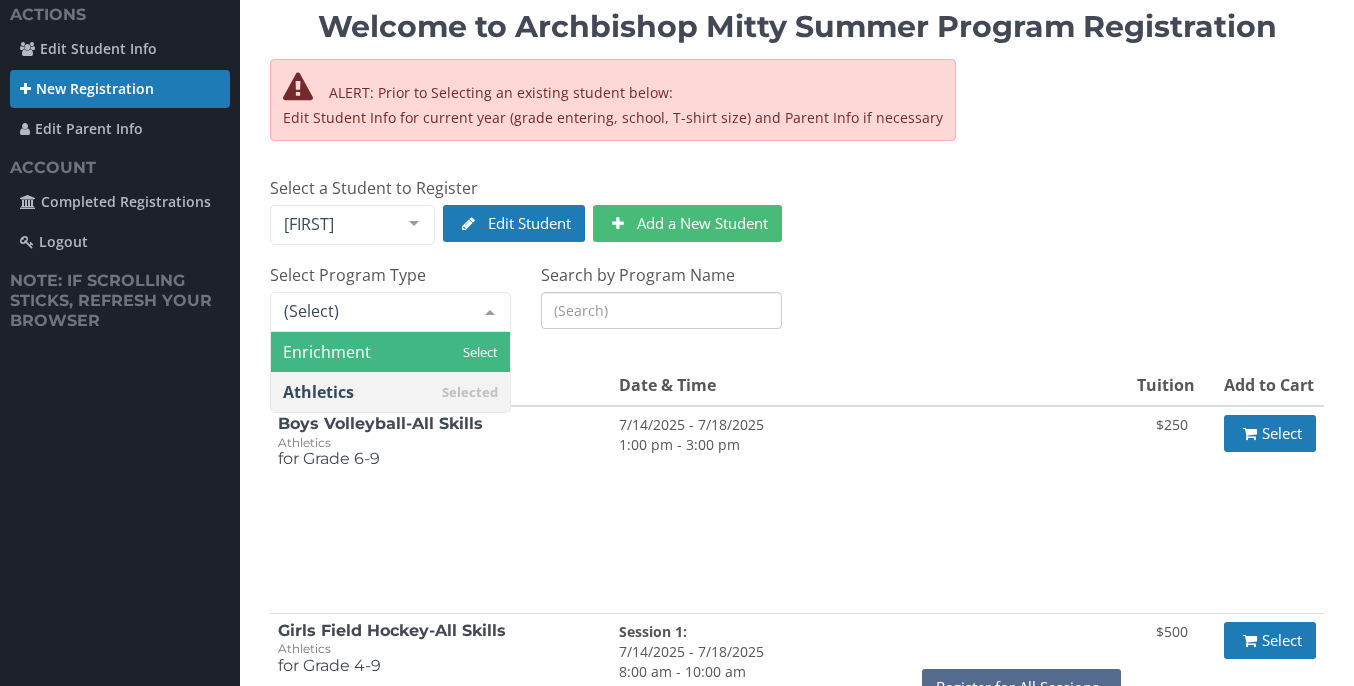 click at bounding box center (374, 311) 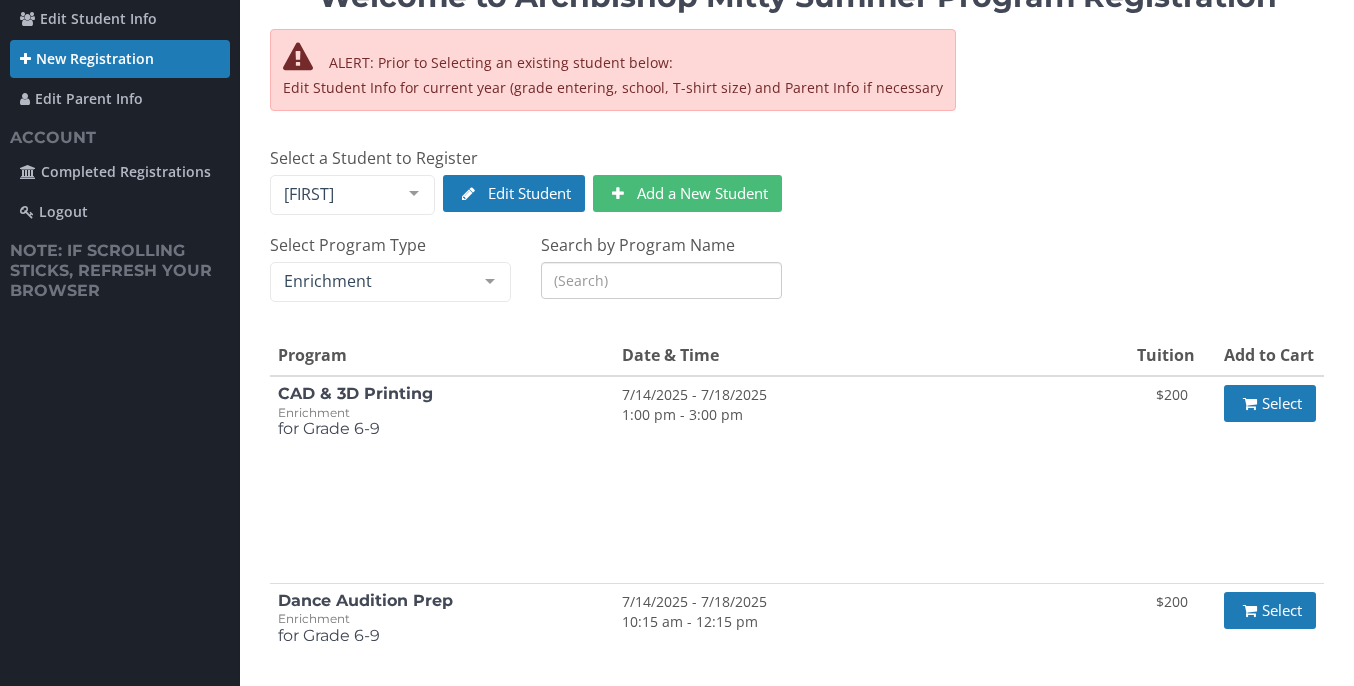 scroll, scrollTop: 0, scrollLeft: 0, axis: both 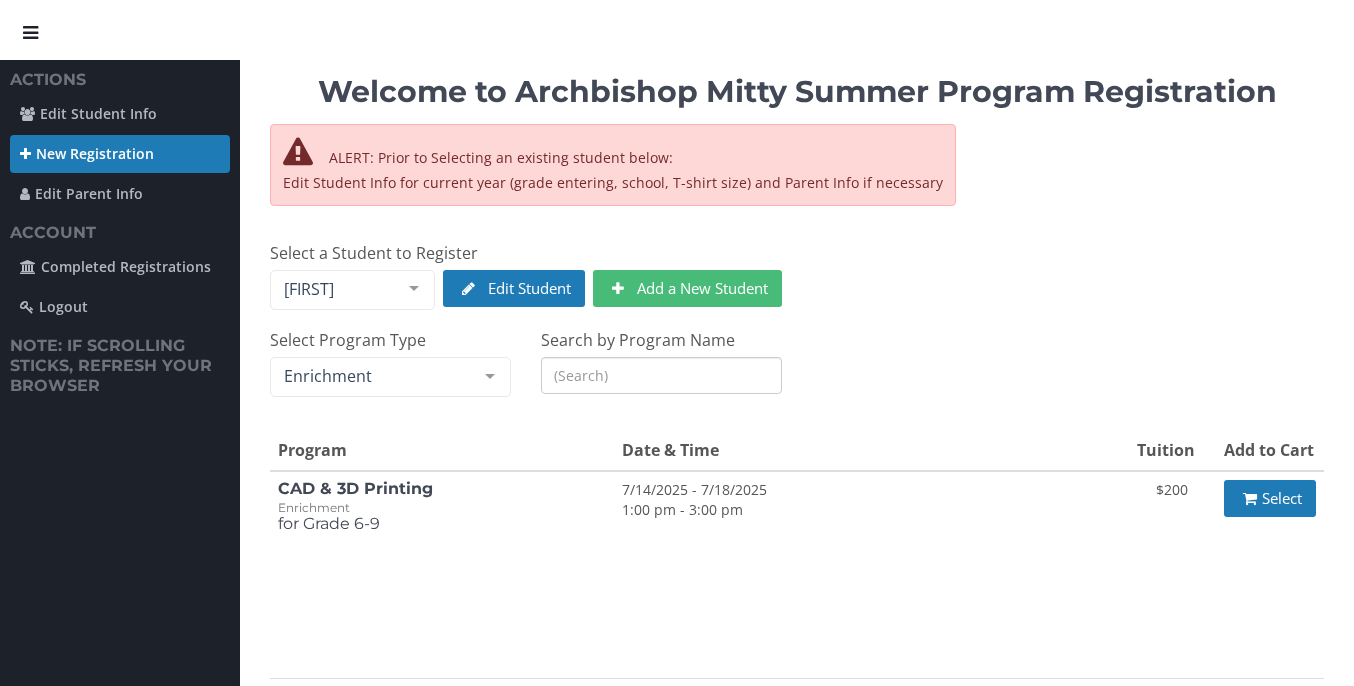 click at bounding box center (414, 290) 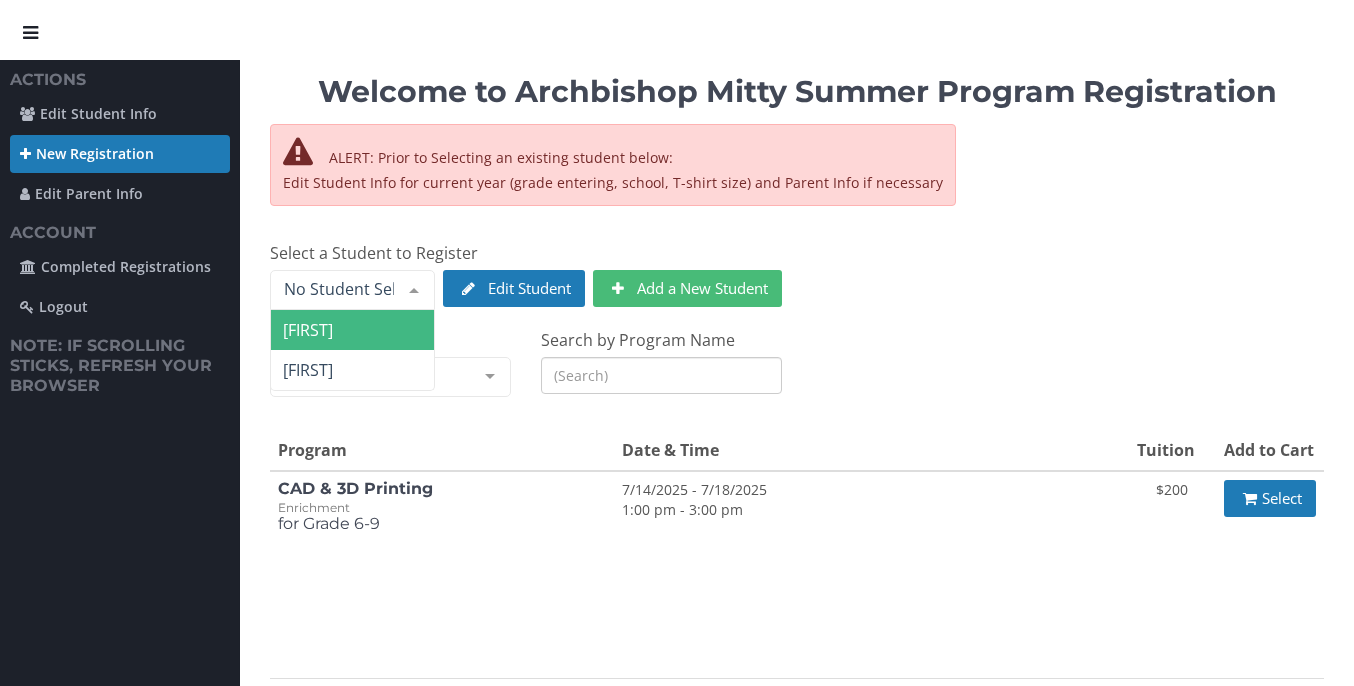 click on "[FIRST]" at bounding box center [352, 330] 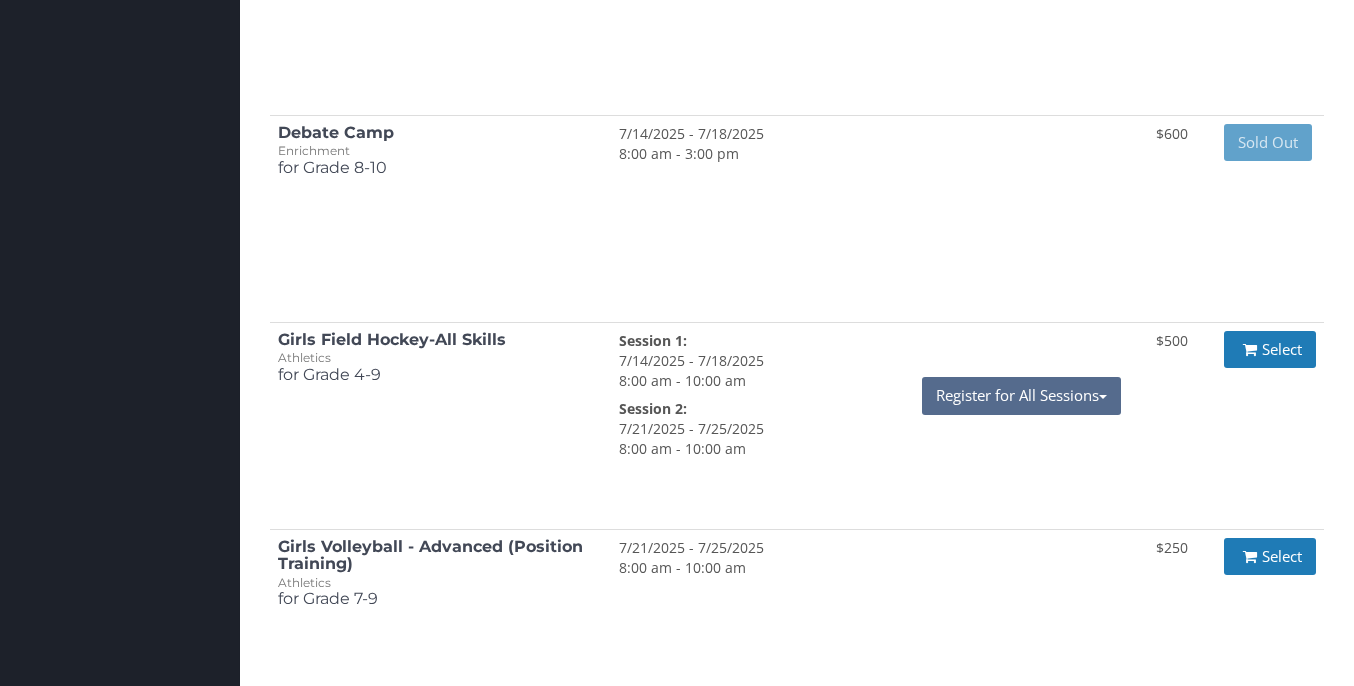 scroll, scrollTop: 1797, scrollLeft: 0, axis: vertical 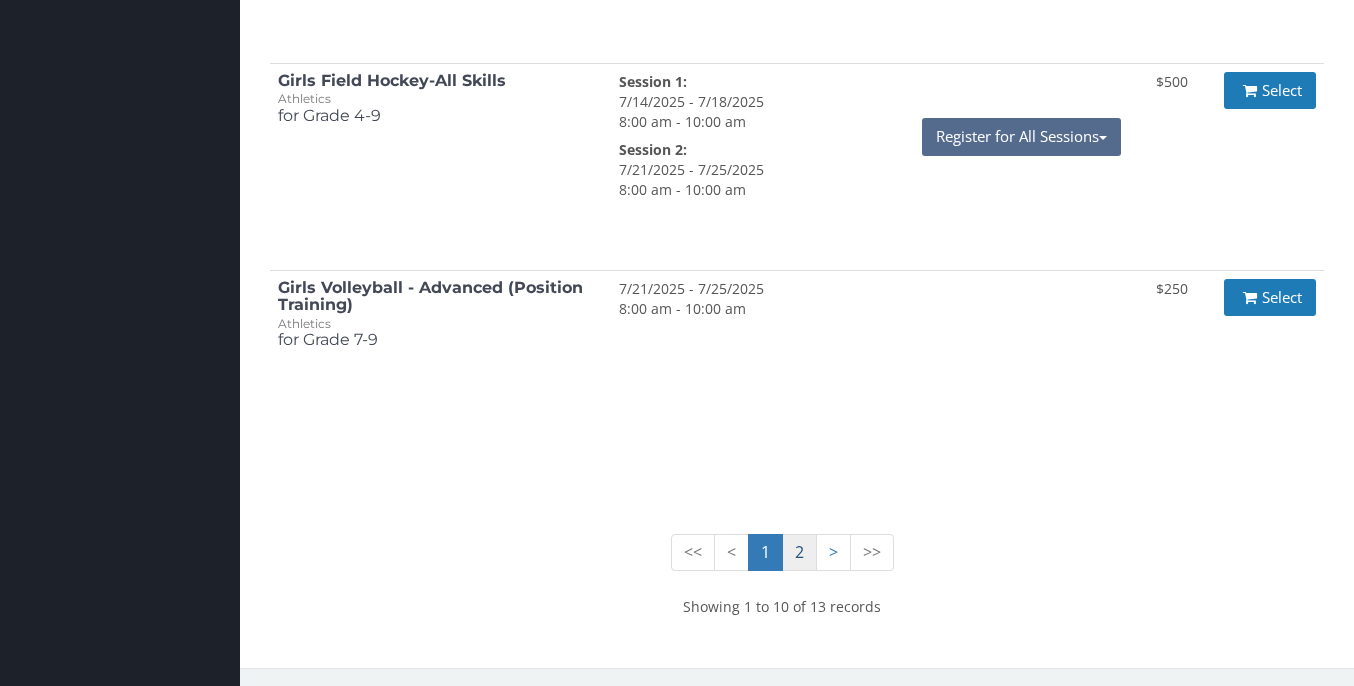 click on "2" at bounding box center (765, 552) 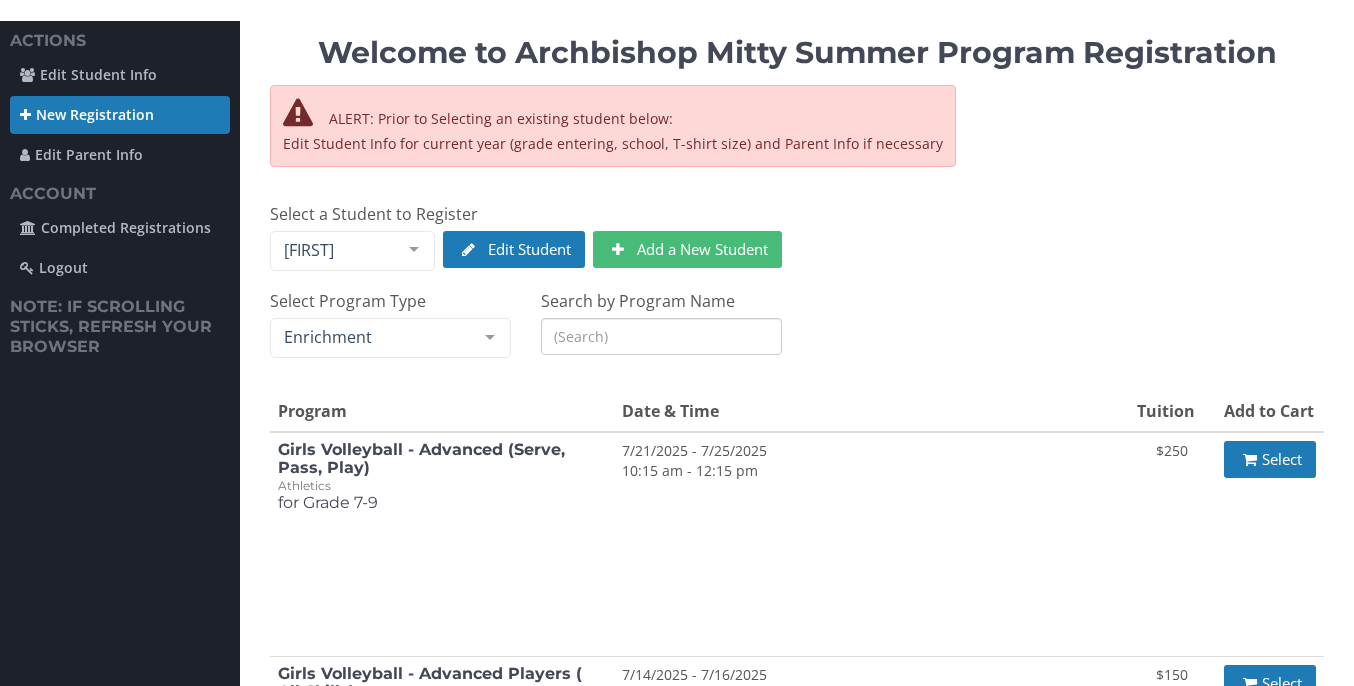 scroll, scrollTop: 29, scrollLeft: 0, axis: vertical 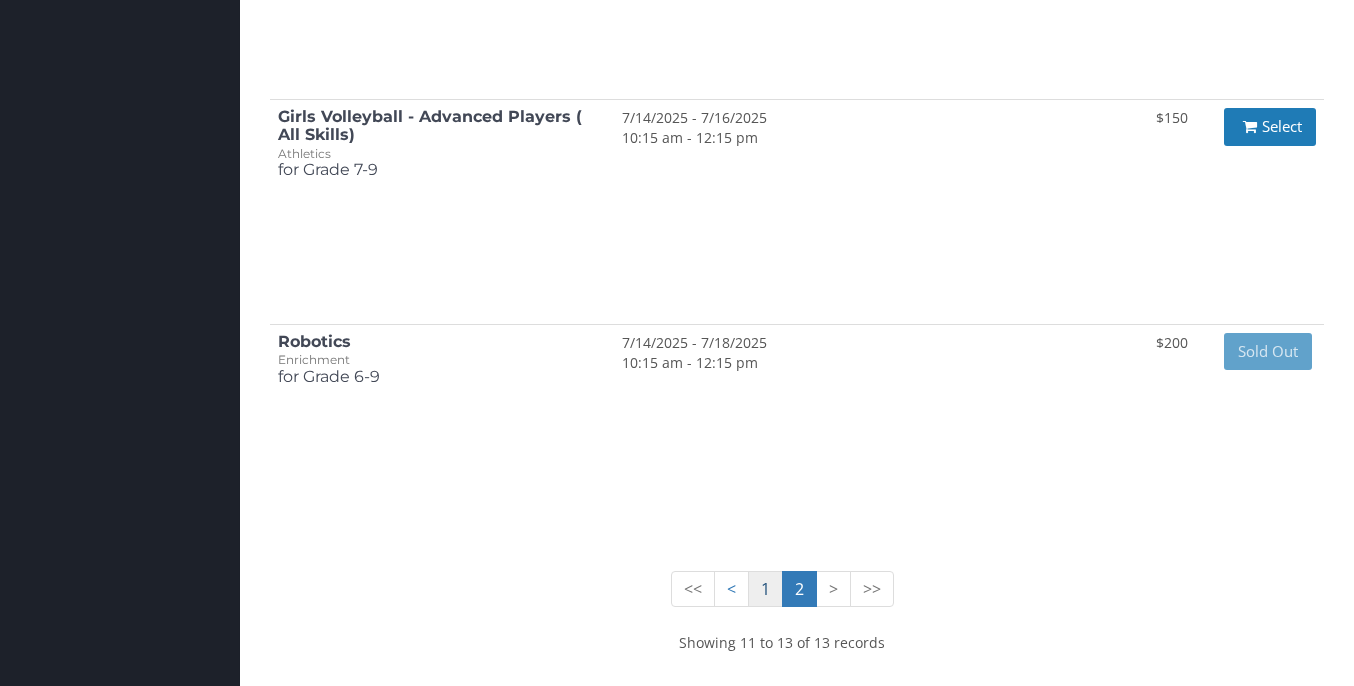 click on "1" at bounding box center (765, 589) 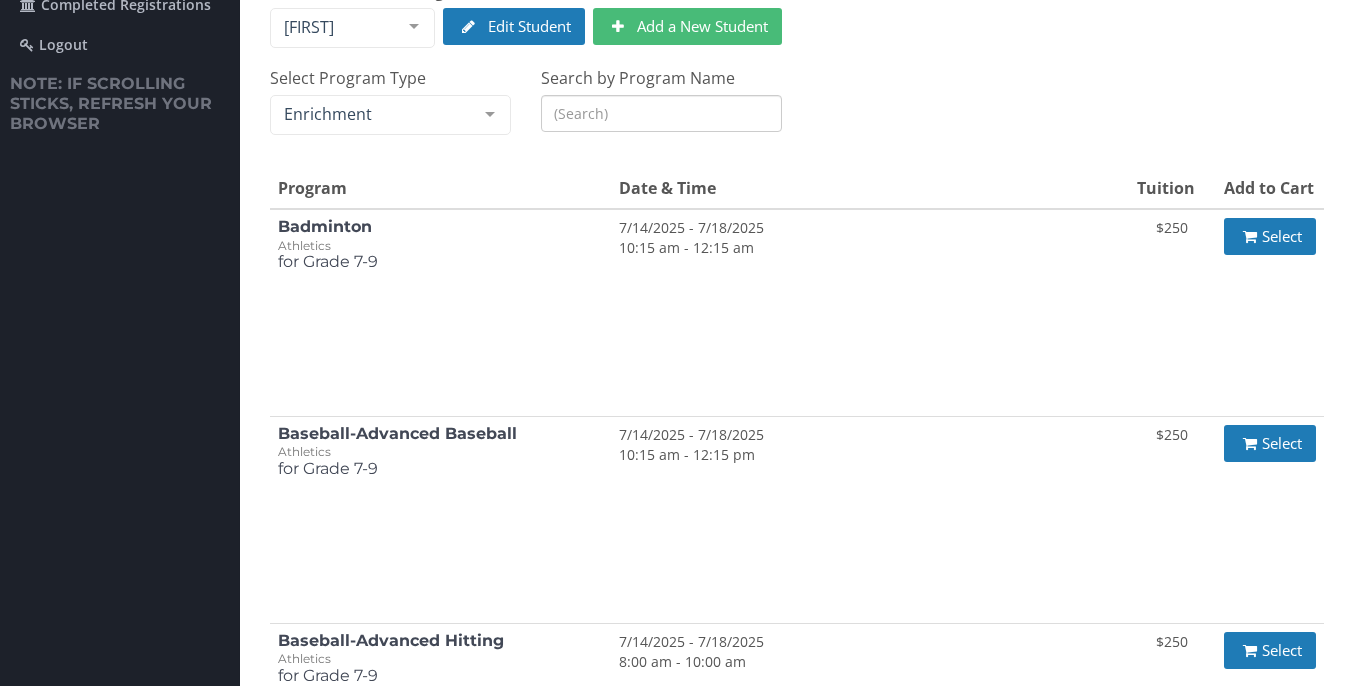 scroll, scrollTop: 257, scrollLeft: 0, axis: vertical 